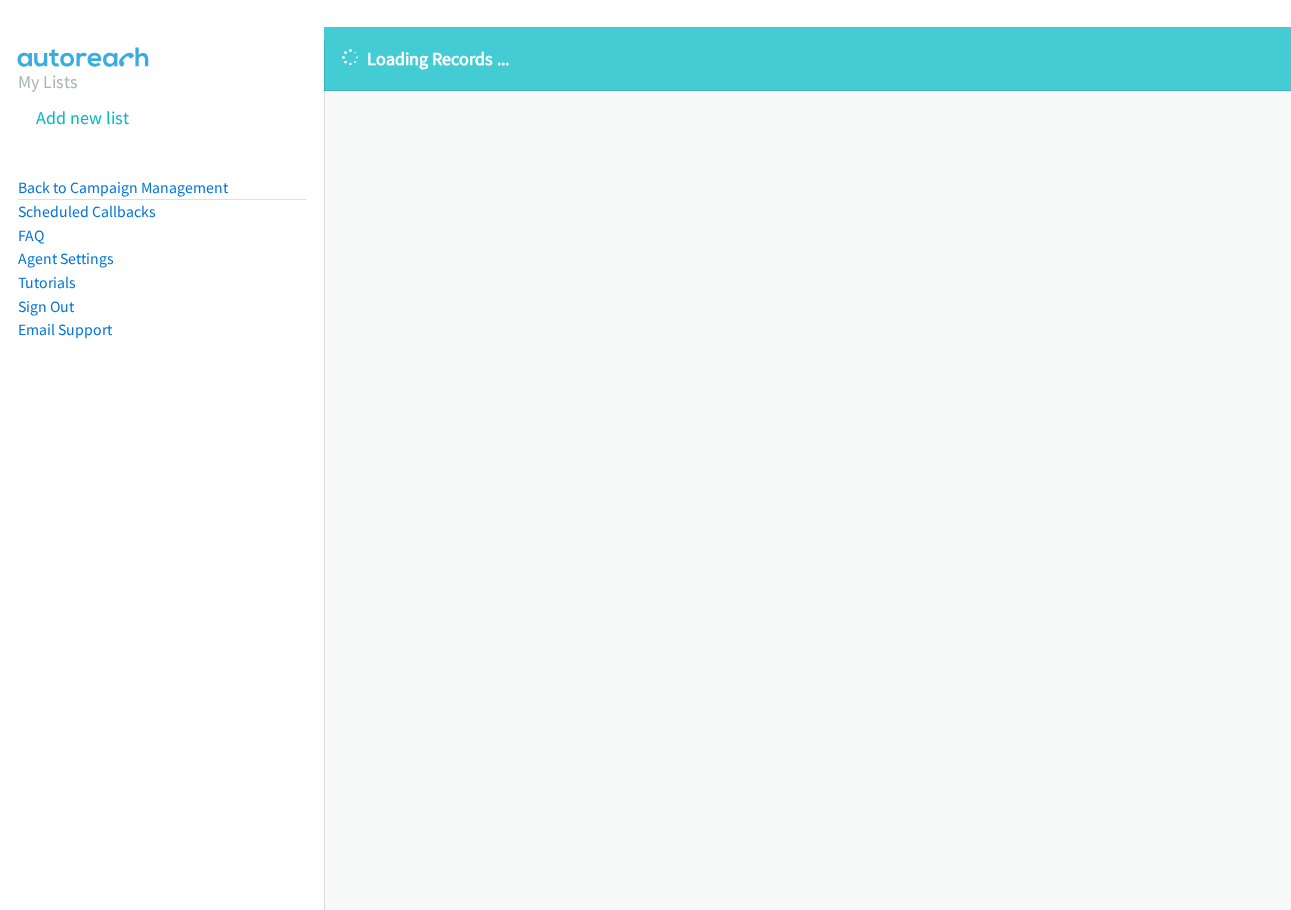 scroll, scrollTop: 0, scrollLeft: 0, axis: both 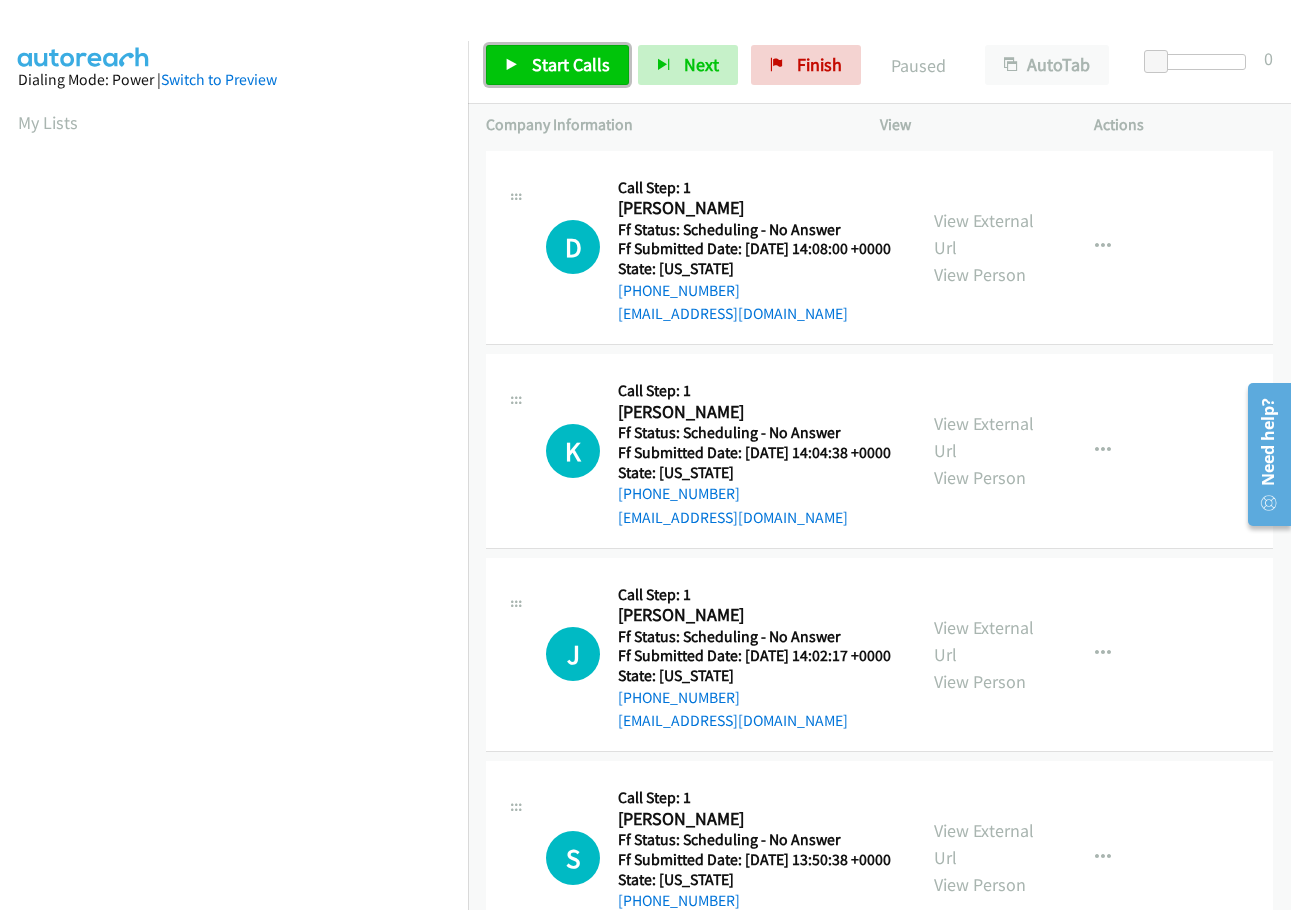 click on "Start Calls" at bounding box center [571, 64] 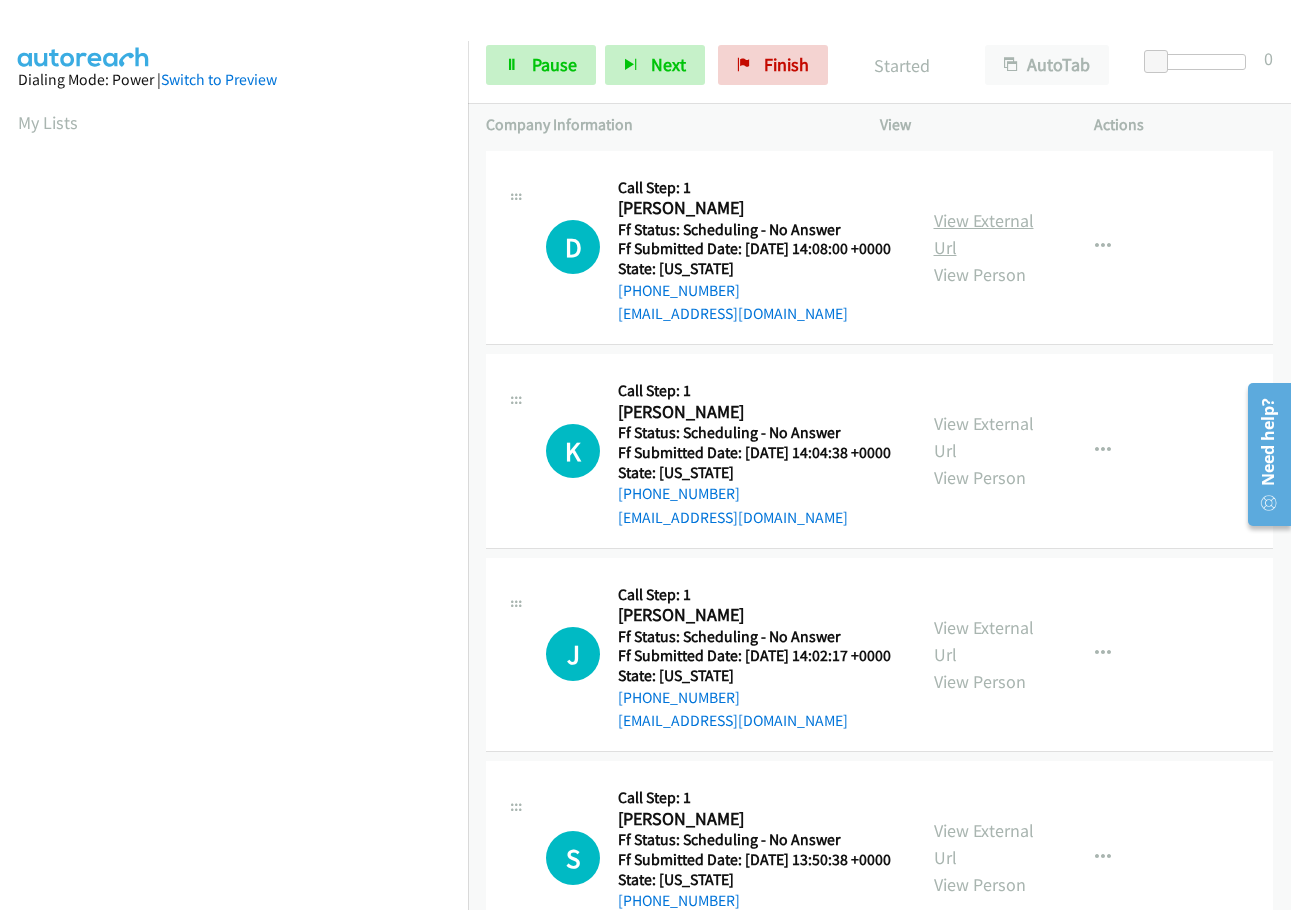 click on "View External Url" at bounding box center (984, 234) 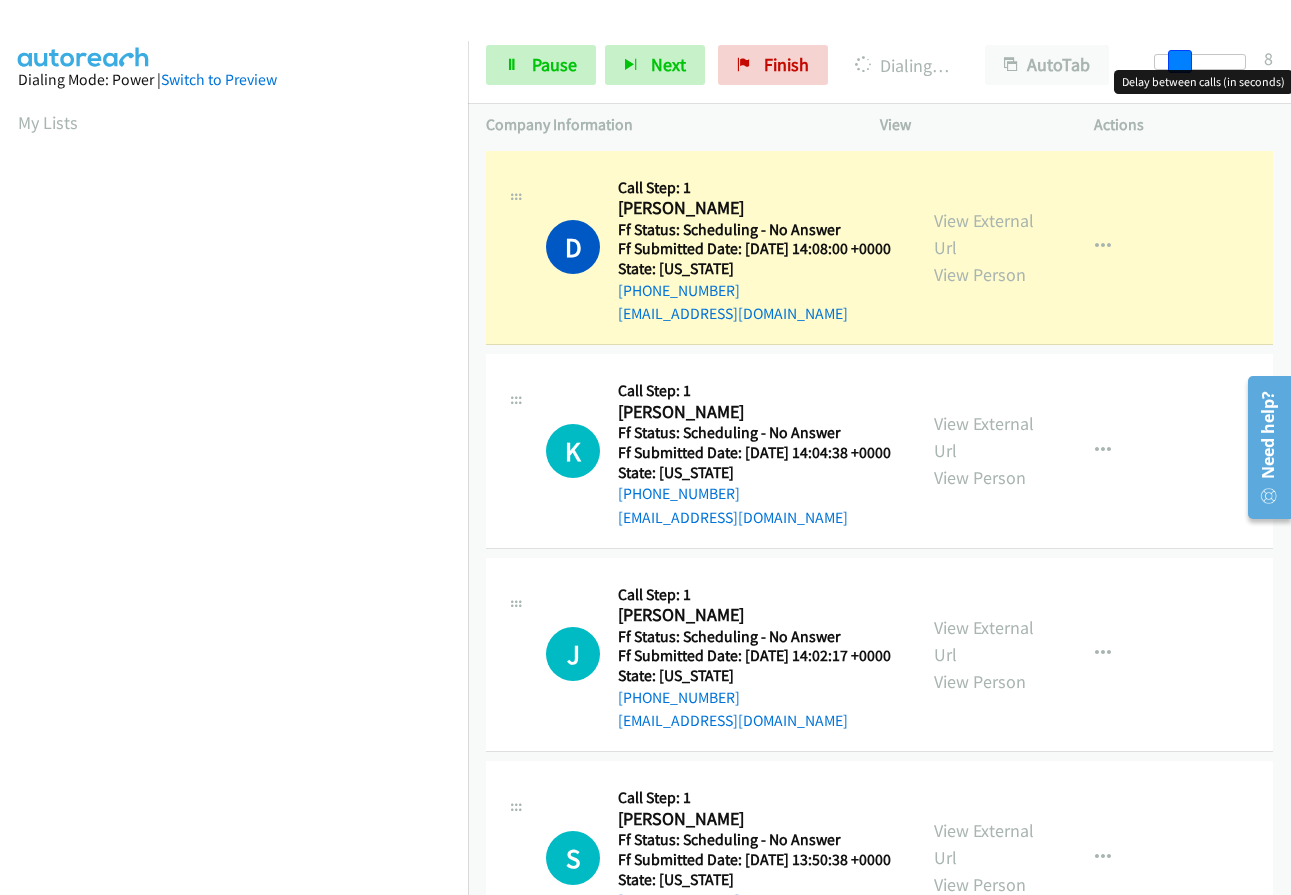 click at bounding box center [1200, 62] 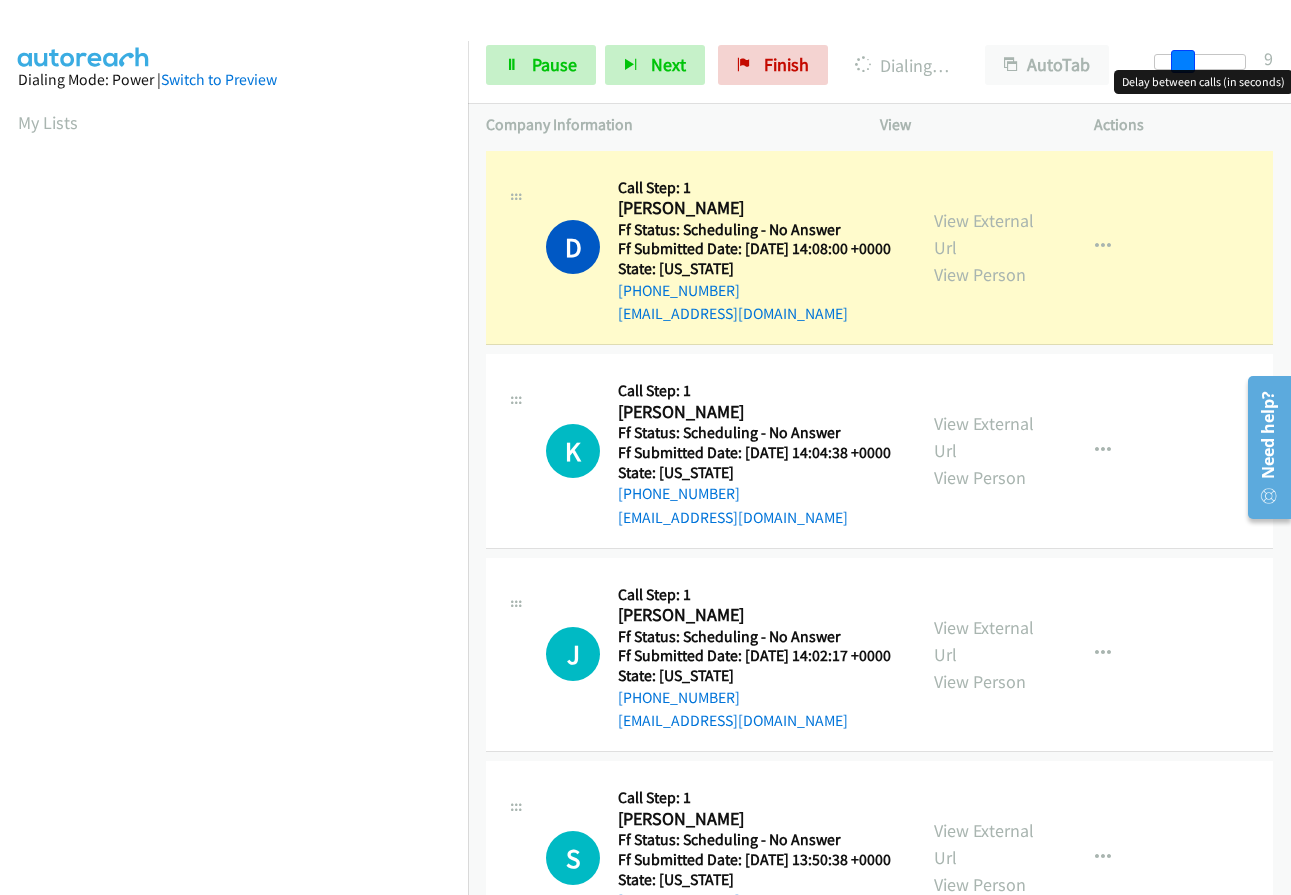 click at bounding box center [1183, 62] 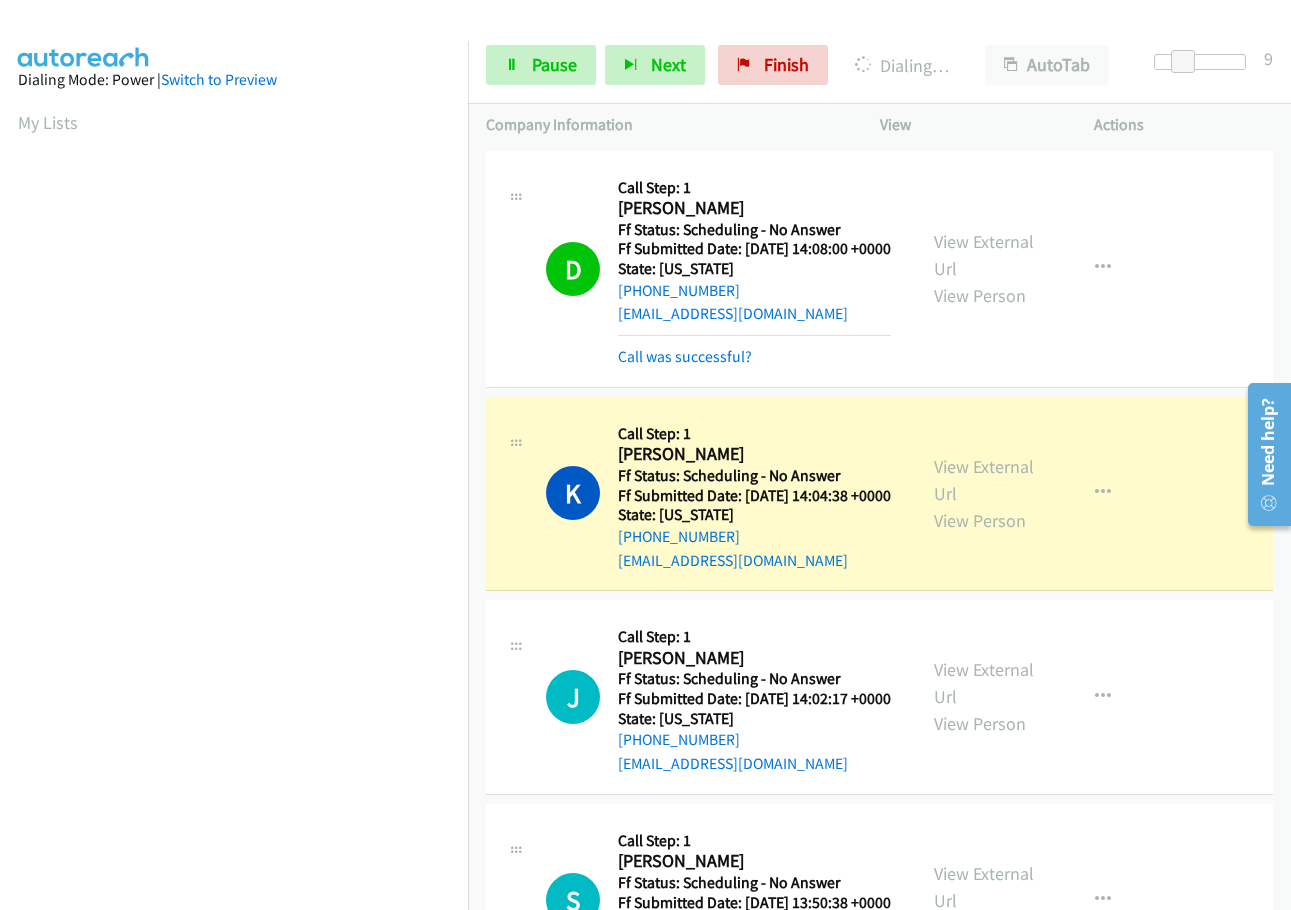 scroll, scrollTop: 212, scrollLeft: 0, axis: vertical 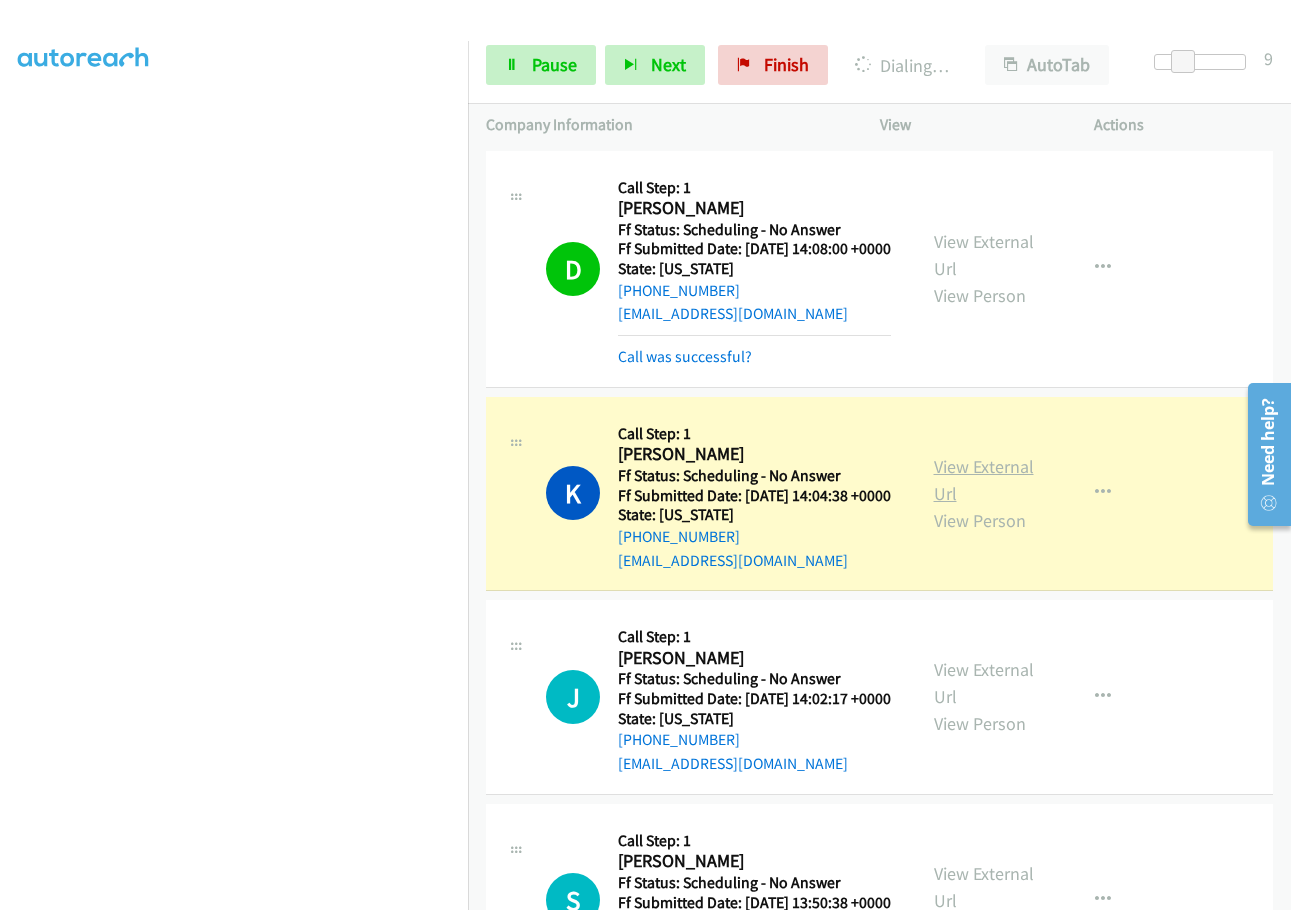 click on "View External Url" at bounding box center [984, 480] 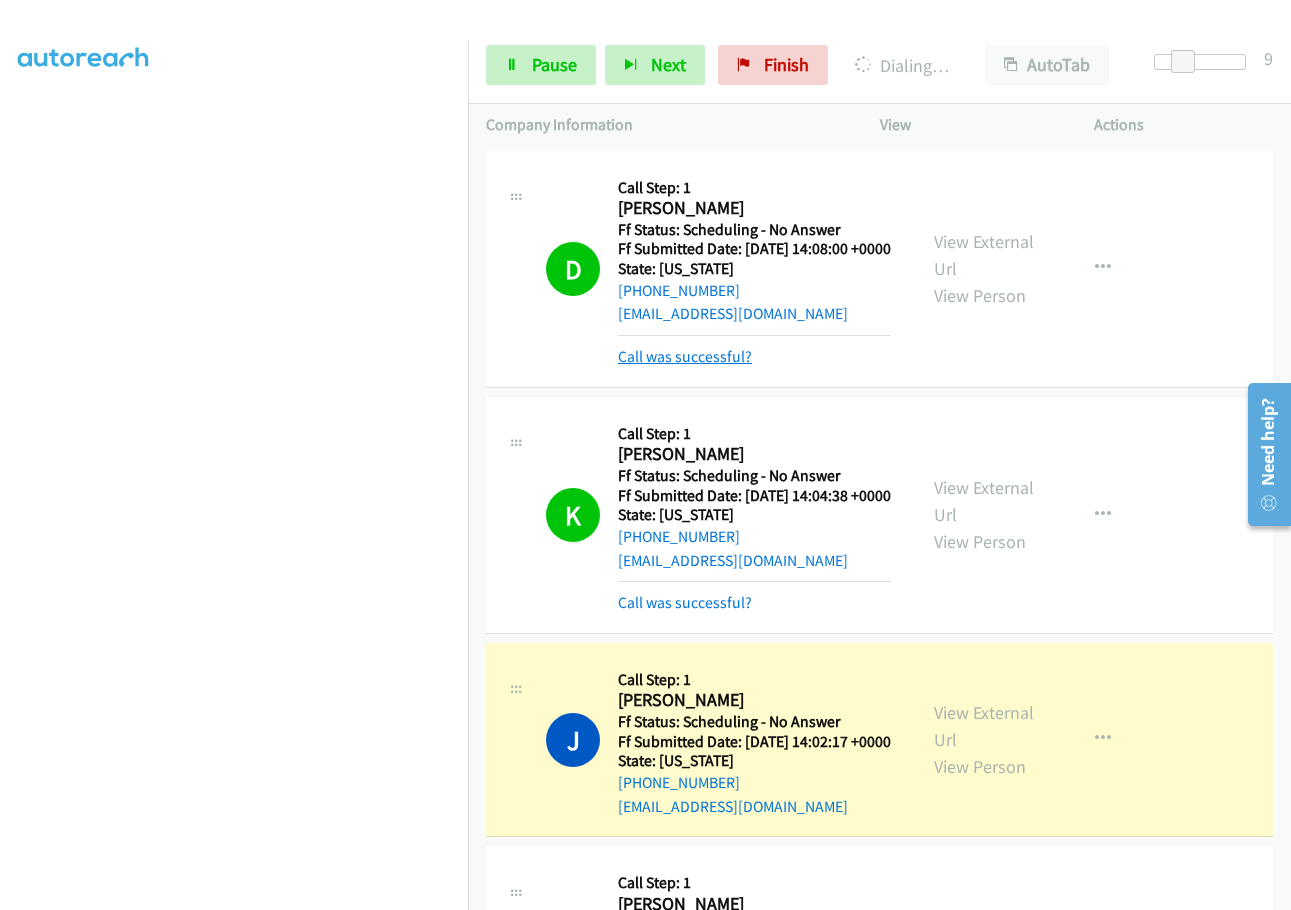 click on "Call was successful?" at bounding box center [685, 356] 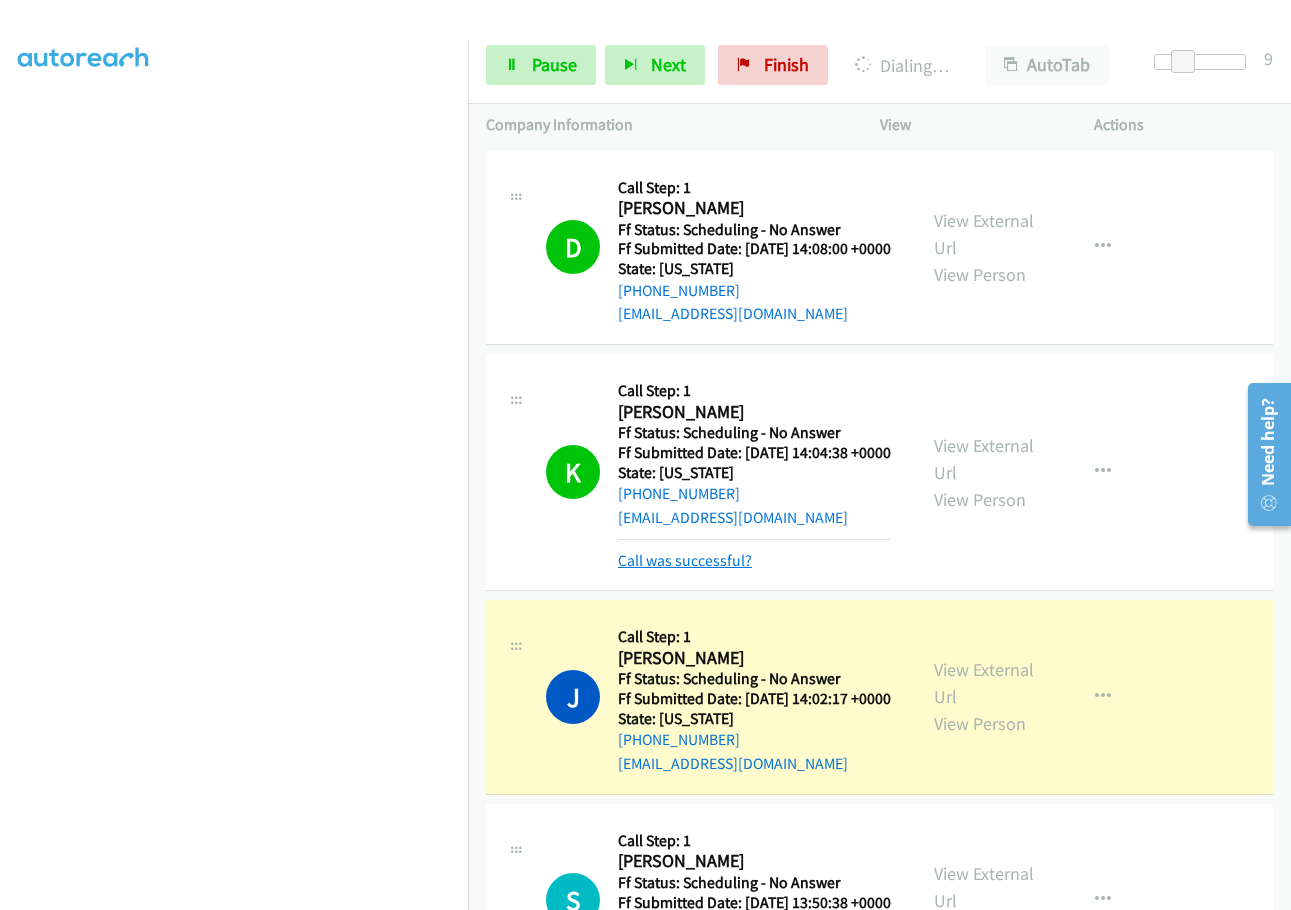 click on "Call was successful?" at bounding box center (685, 560) 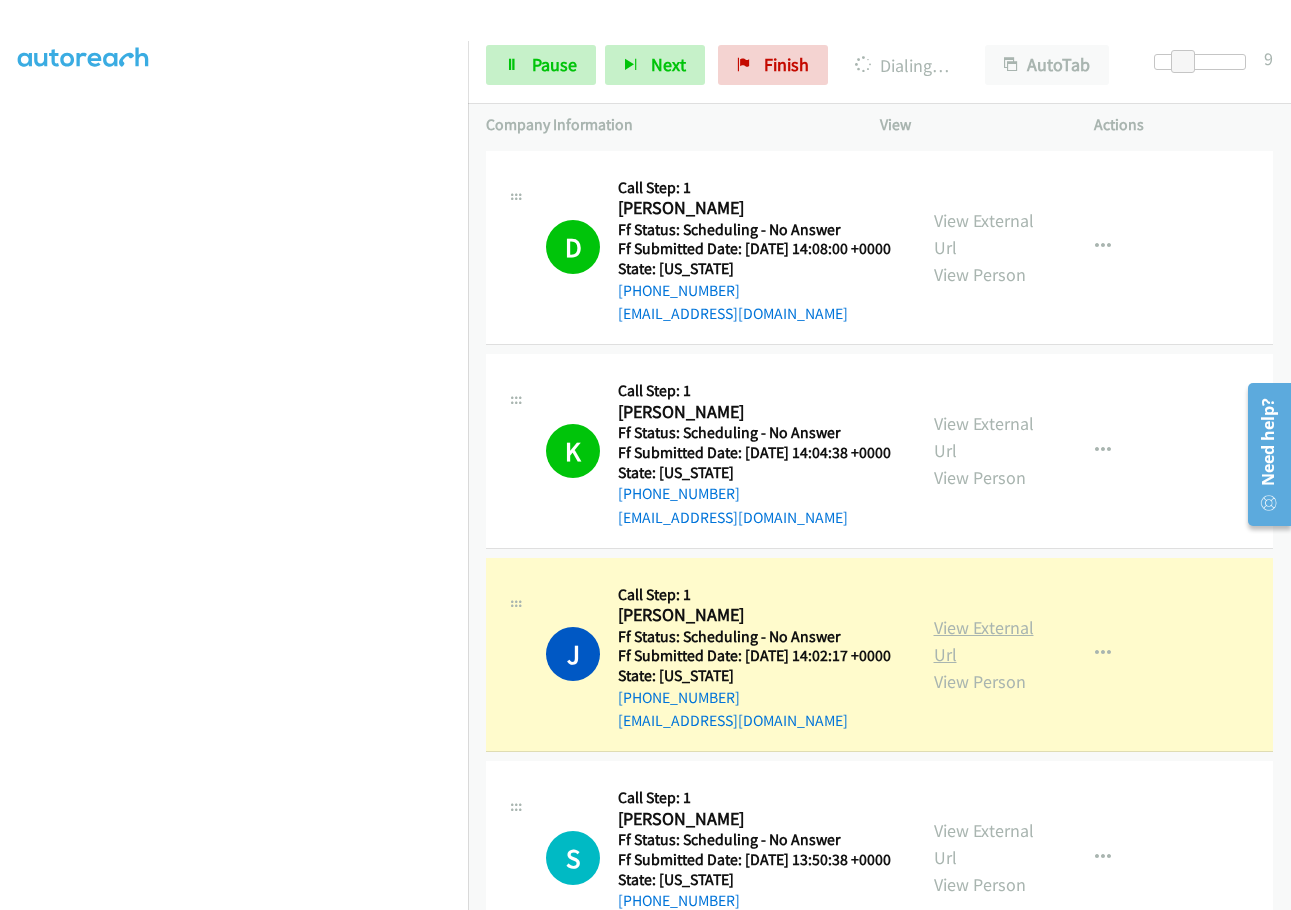 click on "View External Url" at bounding box center [984, 641] 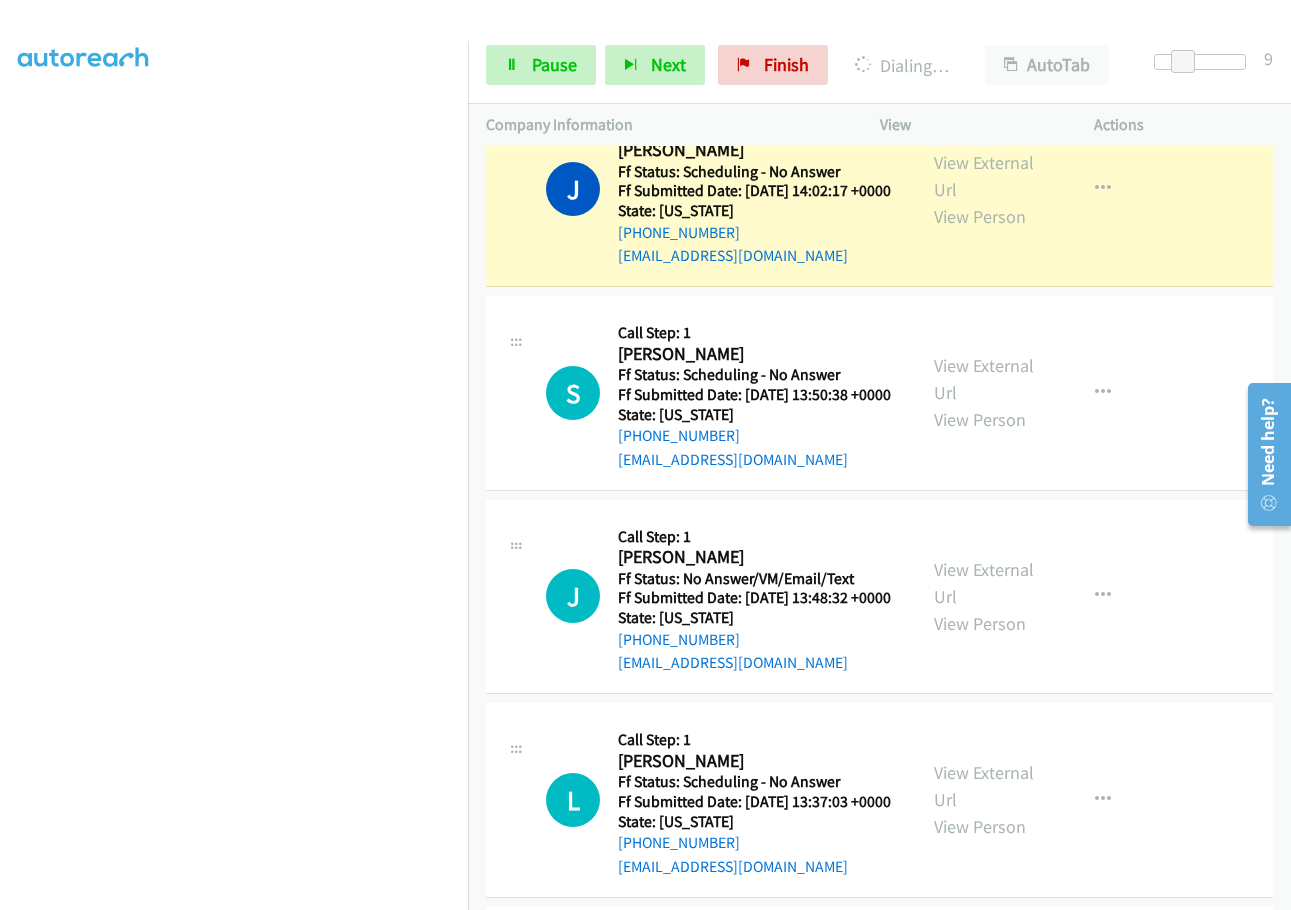 scroll, scrollTop: 500, scrollLeft: 0, axis: vertical 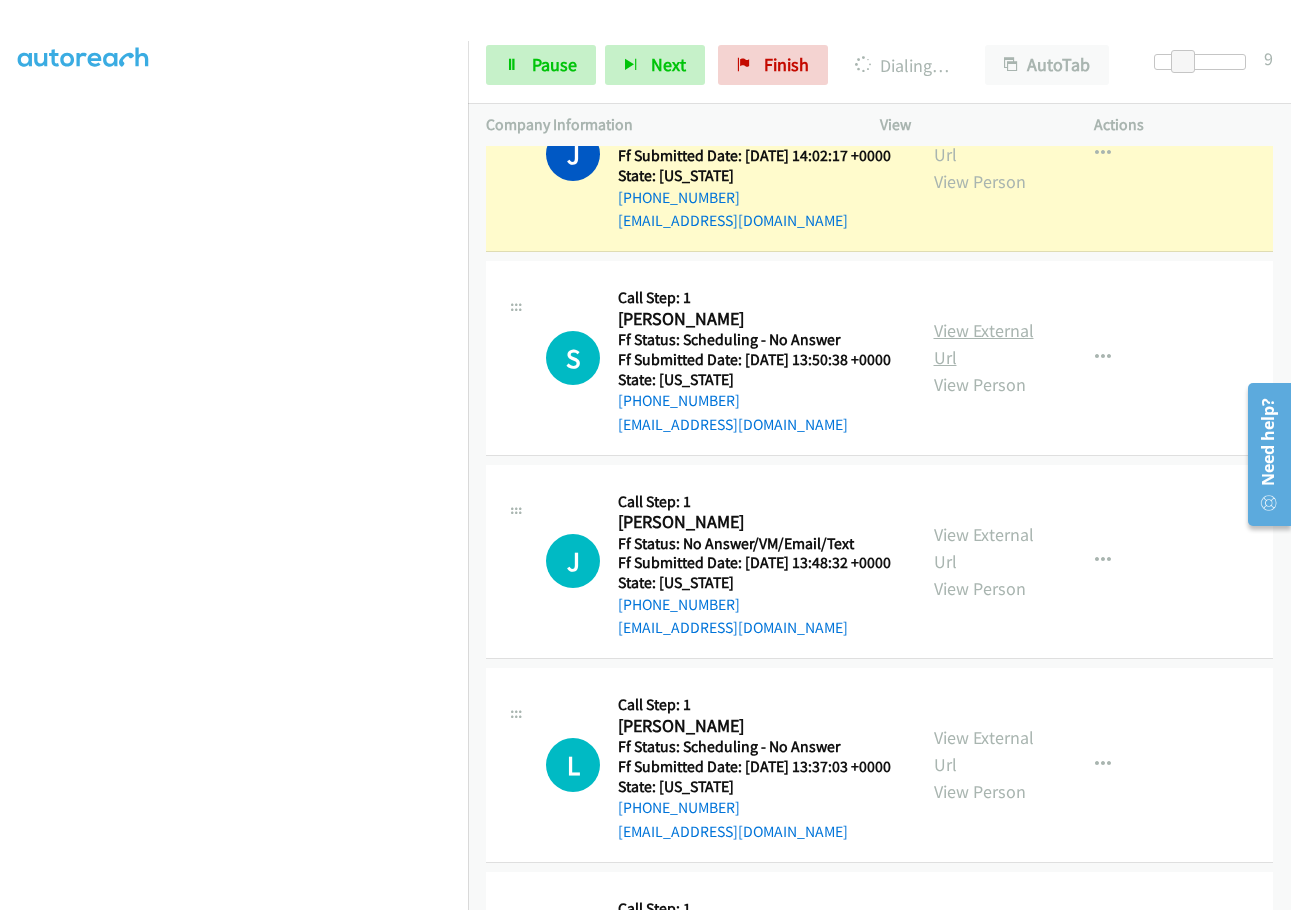 click on "View External Url" at bounding box center [984, 344] 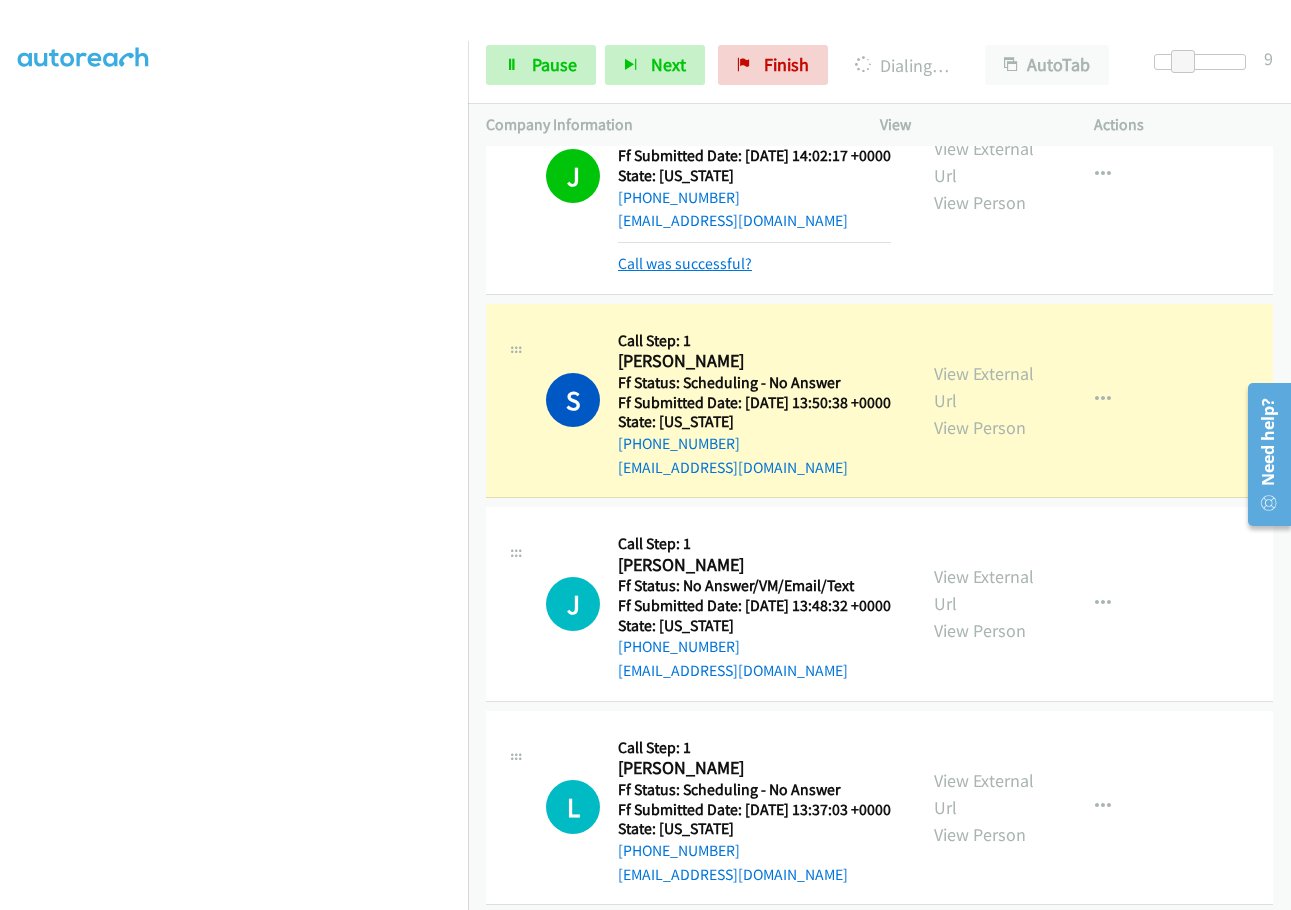 click on "Call was successful?" at bounding box center [685, 263] 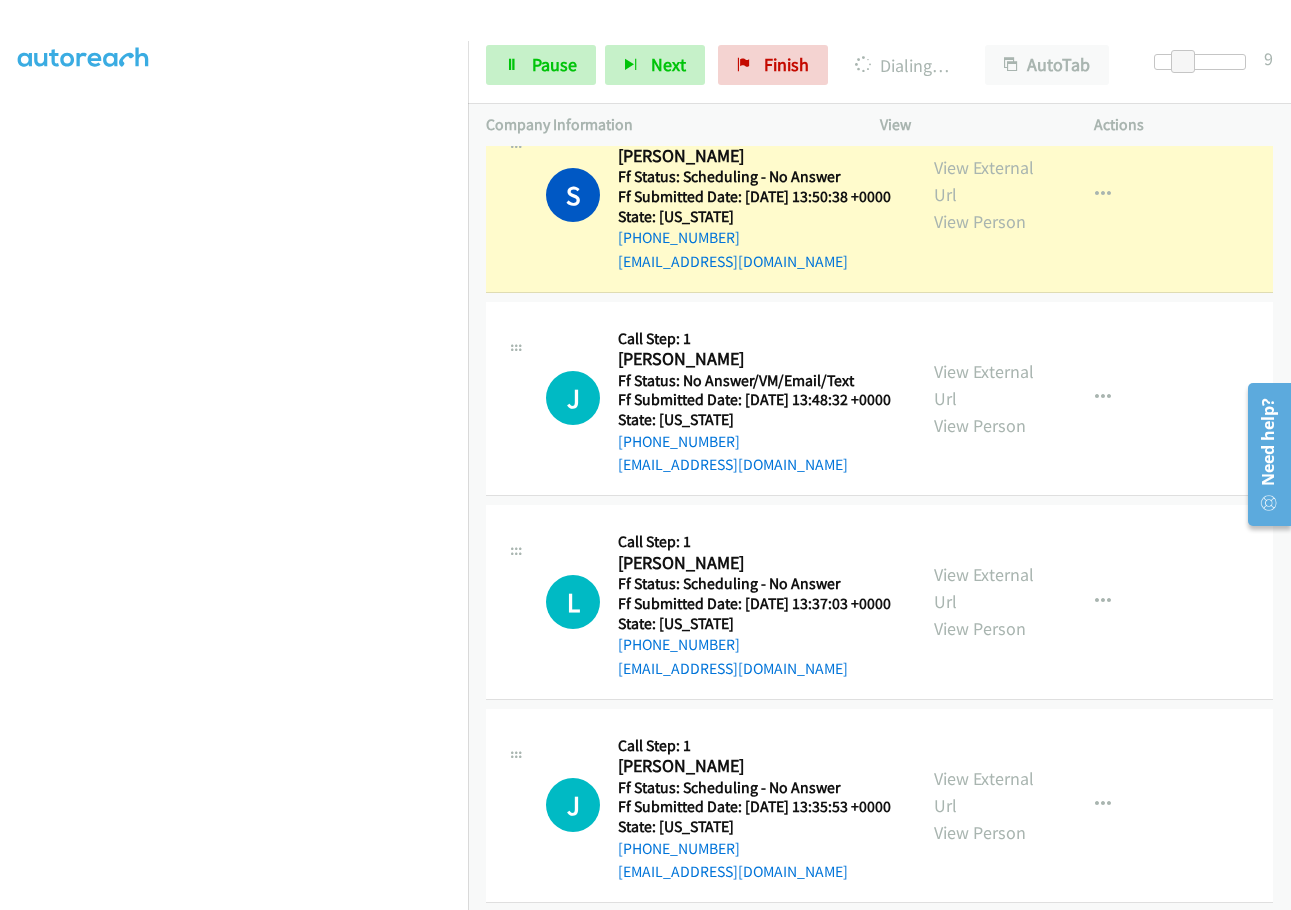 scroll, scrollTop: 700, scrollLeft: 0, axis: vertical 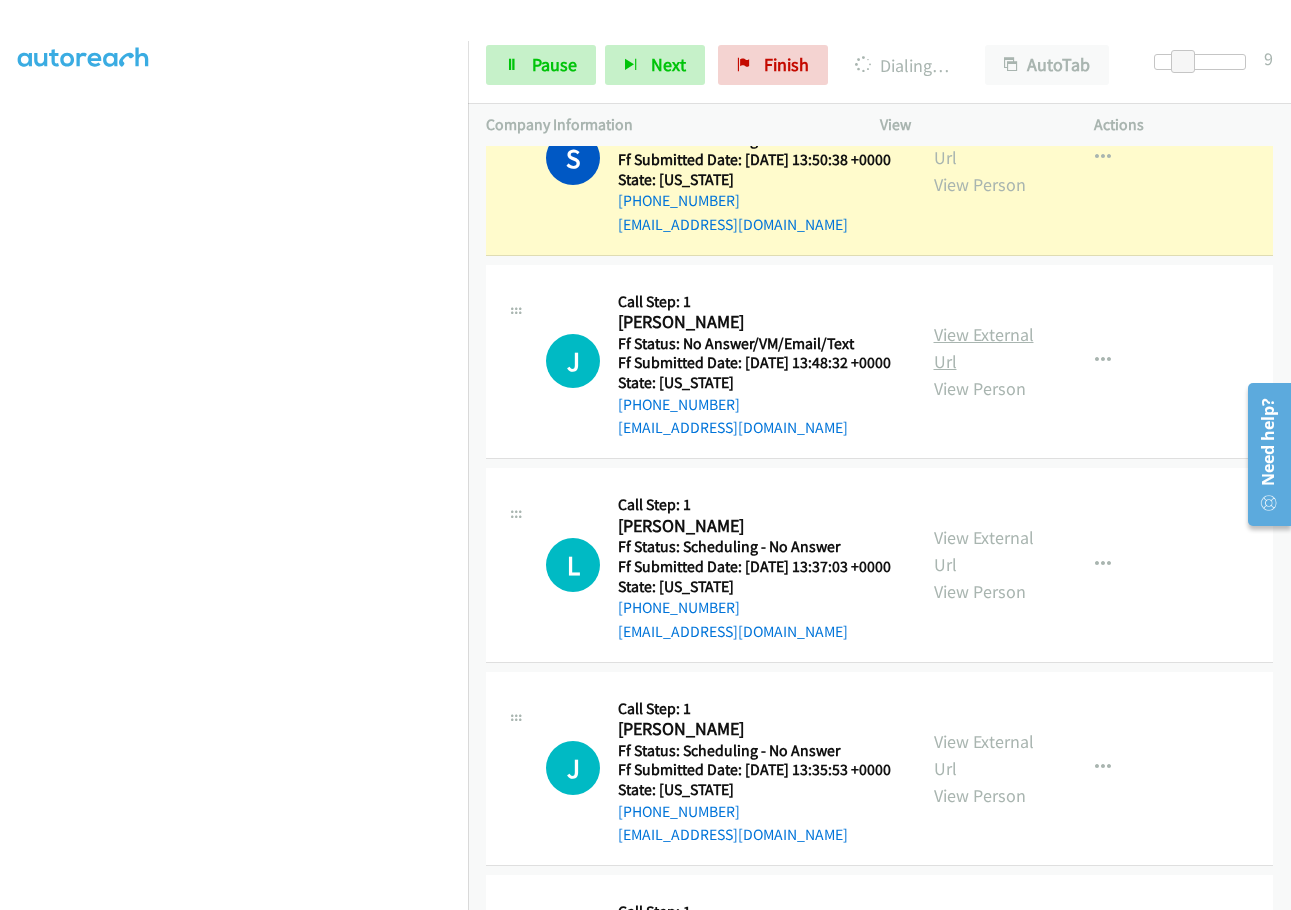 click on "View External Url" at bounding box center [984, 348] 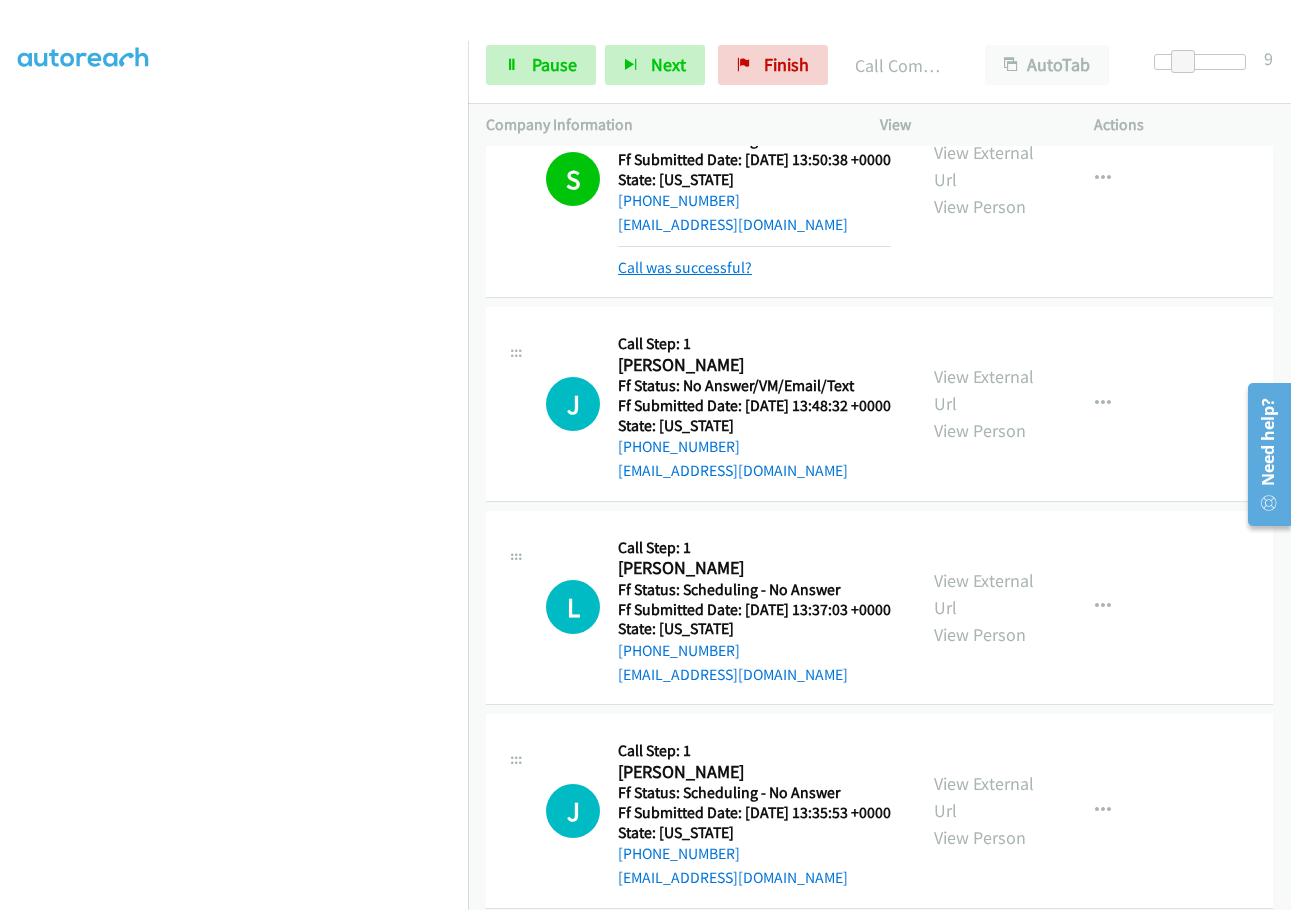 click on "Call was successful?" at bounding box center (685, 267) 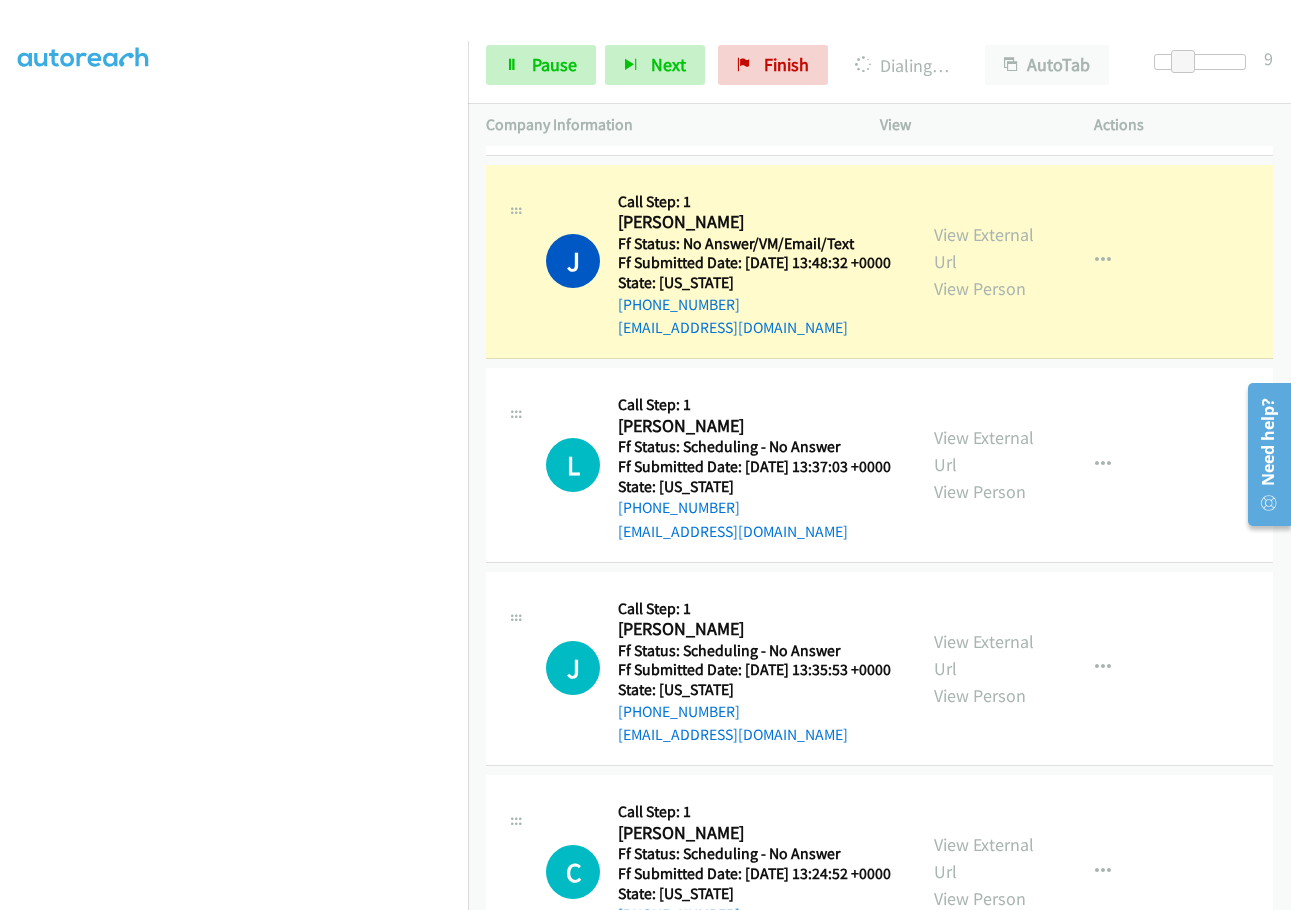scroll, scrollTop: 900, scrollLeft: 0, axis: vertical 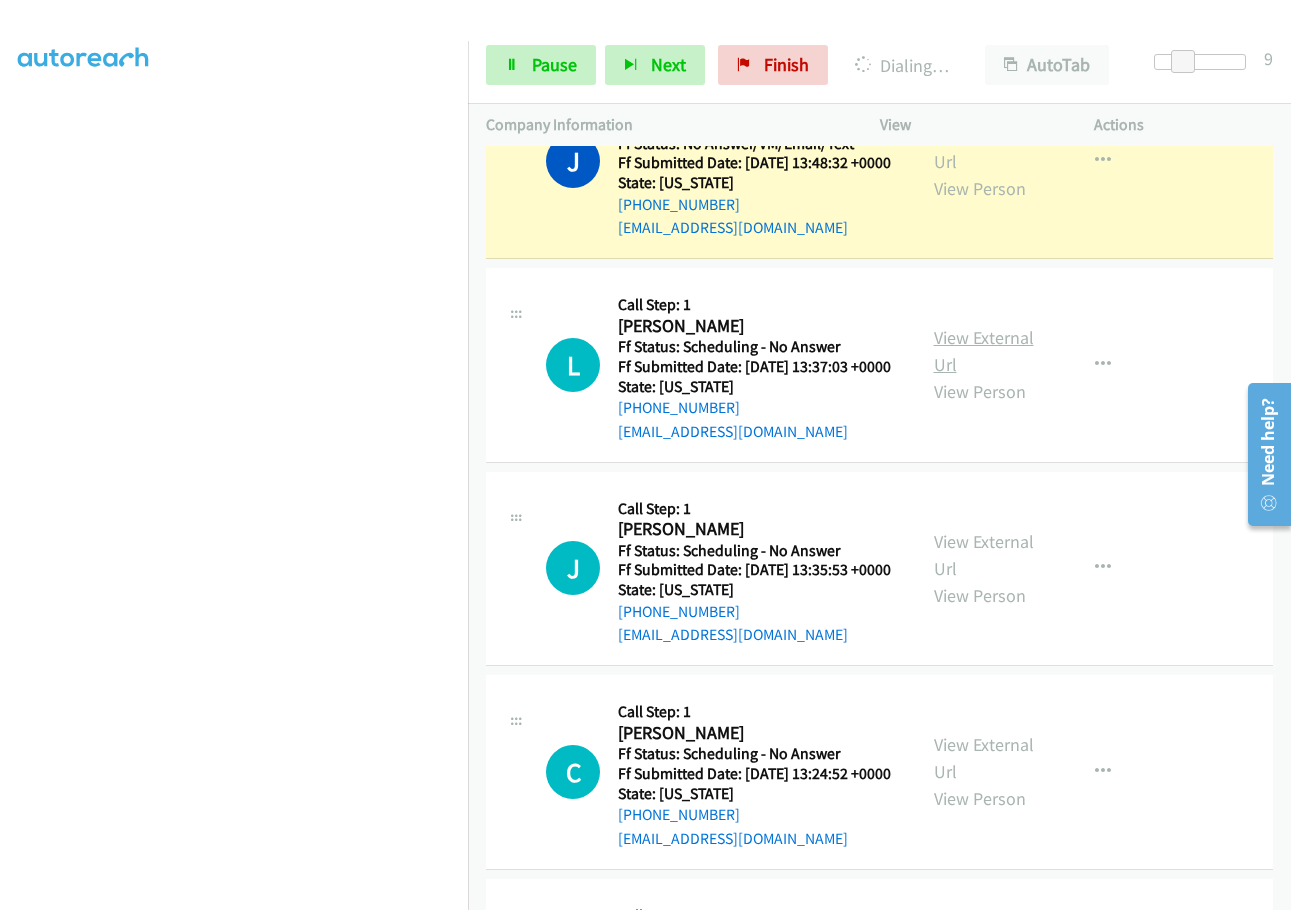 click on "View External Url" at bounding box center [984, 351] 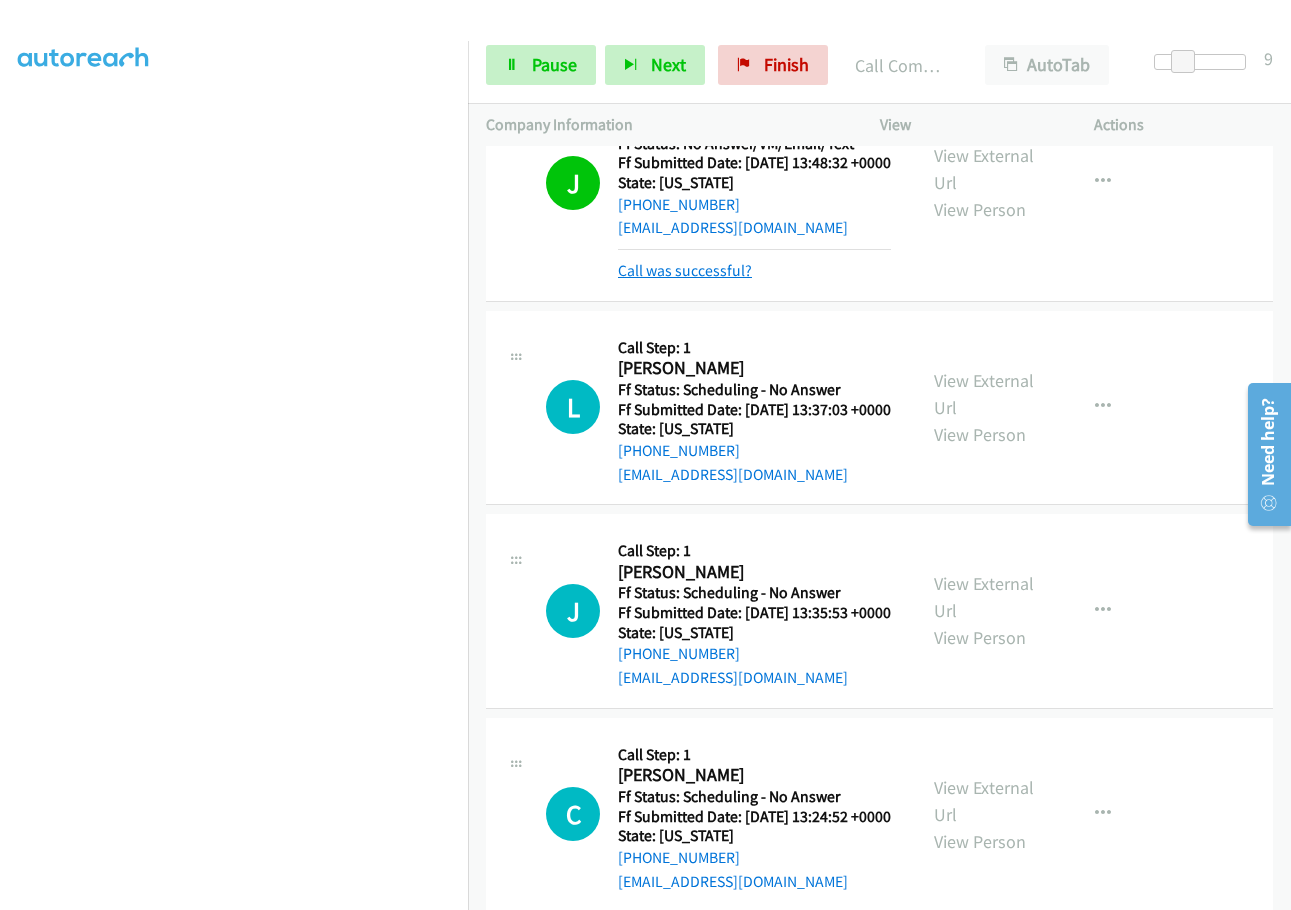 click on "Call was successful?" at bounding box center (685, 270) 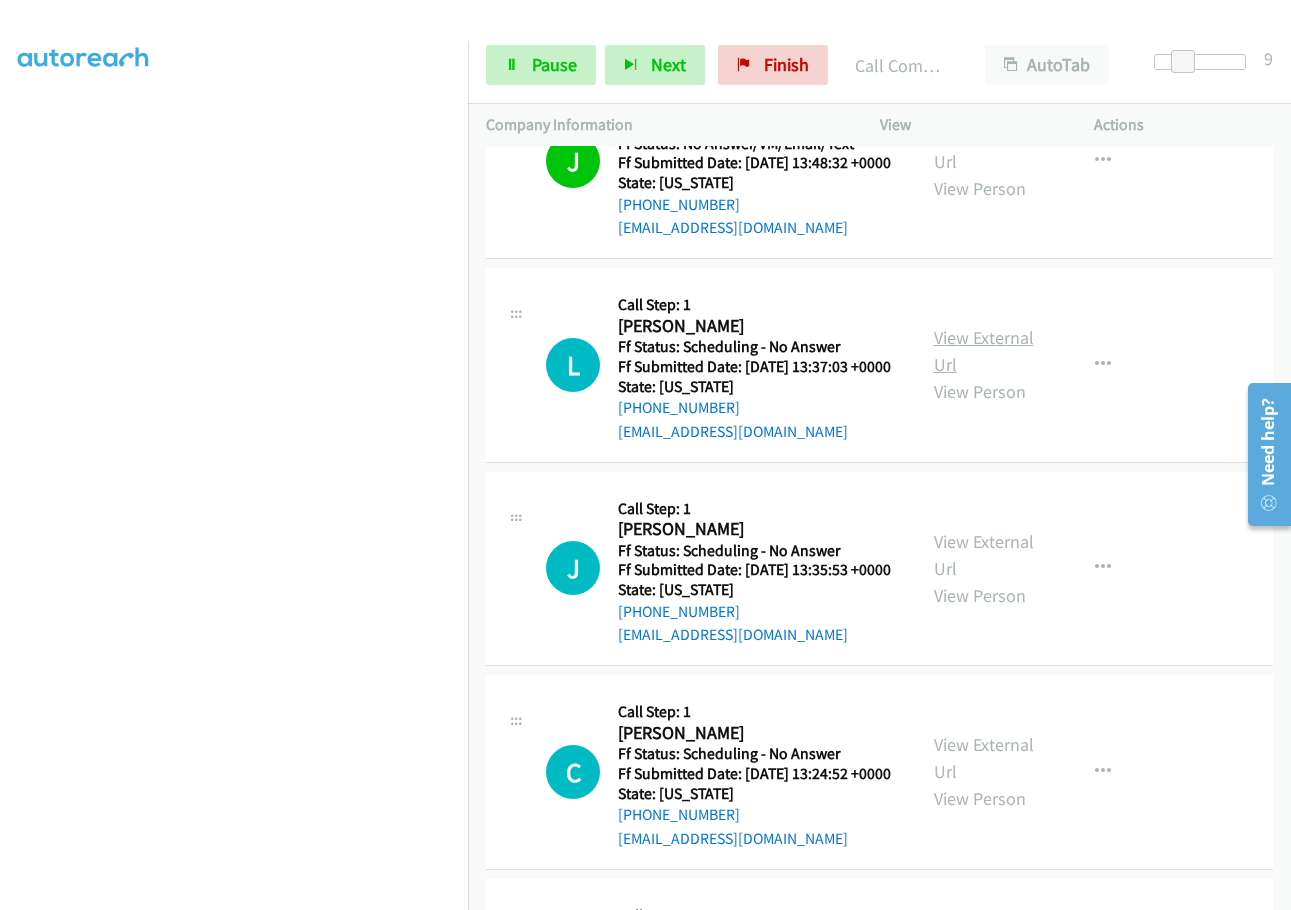 click on "View External Url" at bounding box center (984, 351) 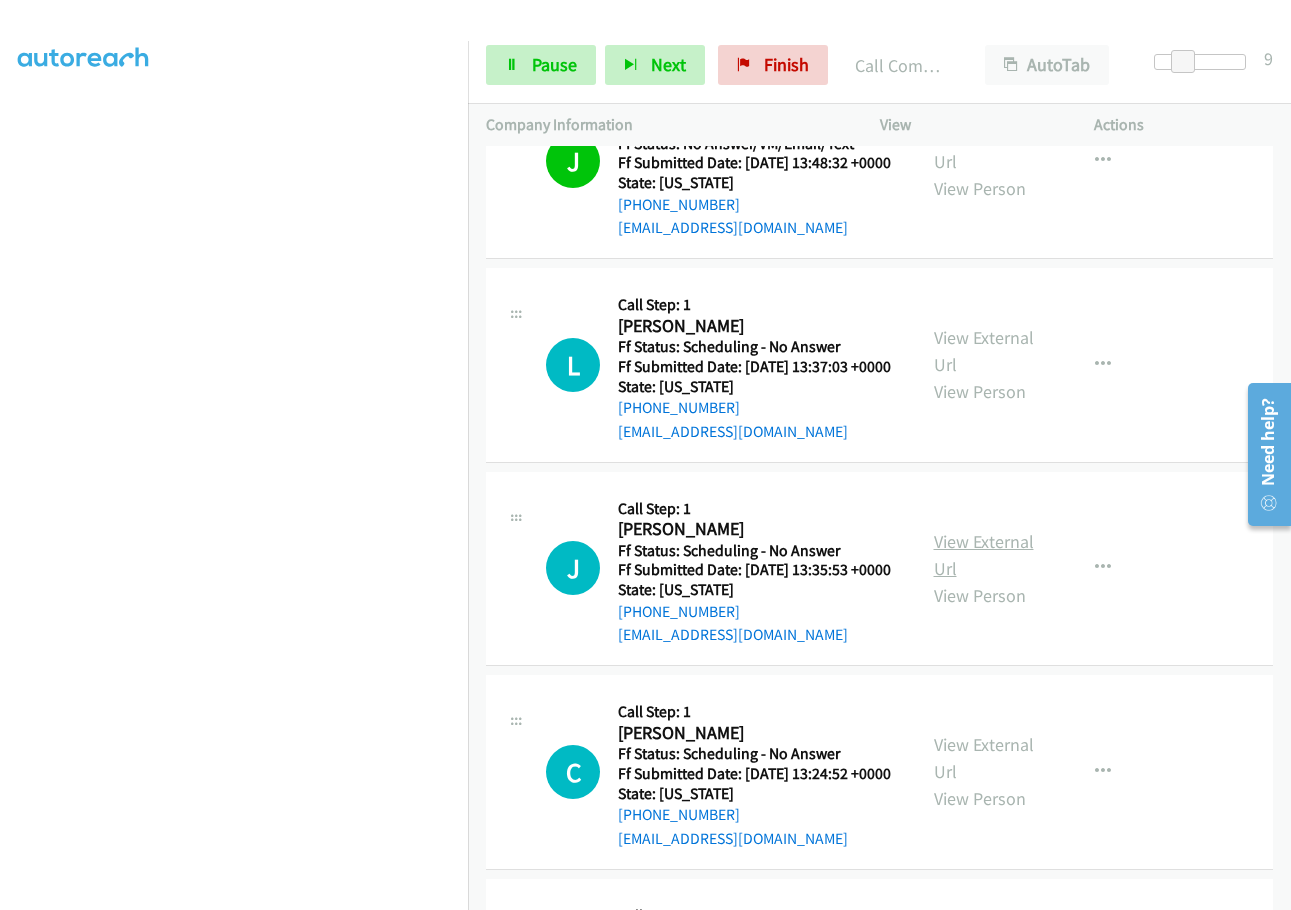 click on "View External Url" at bounding box center (984, 555) 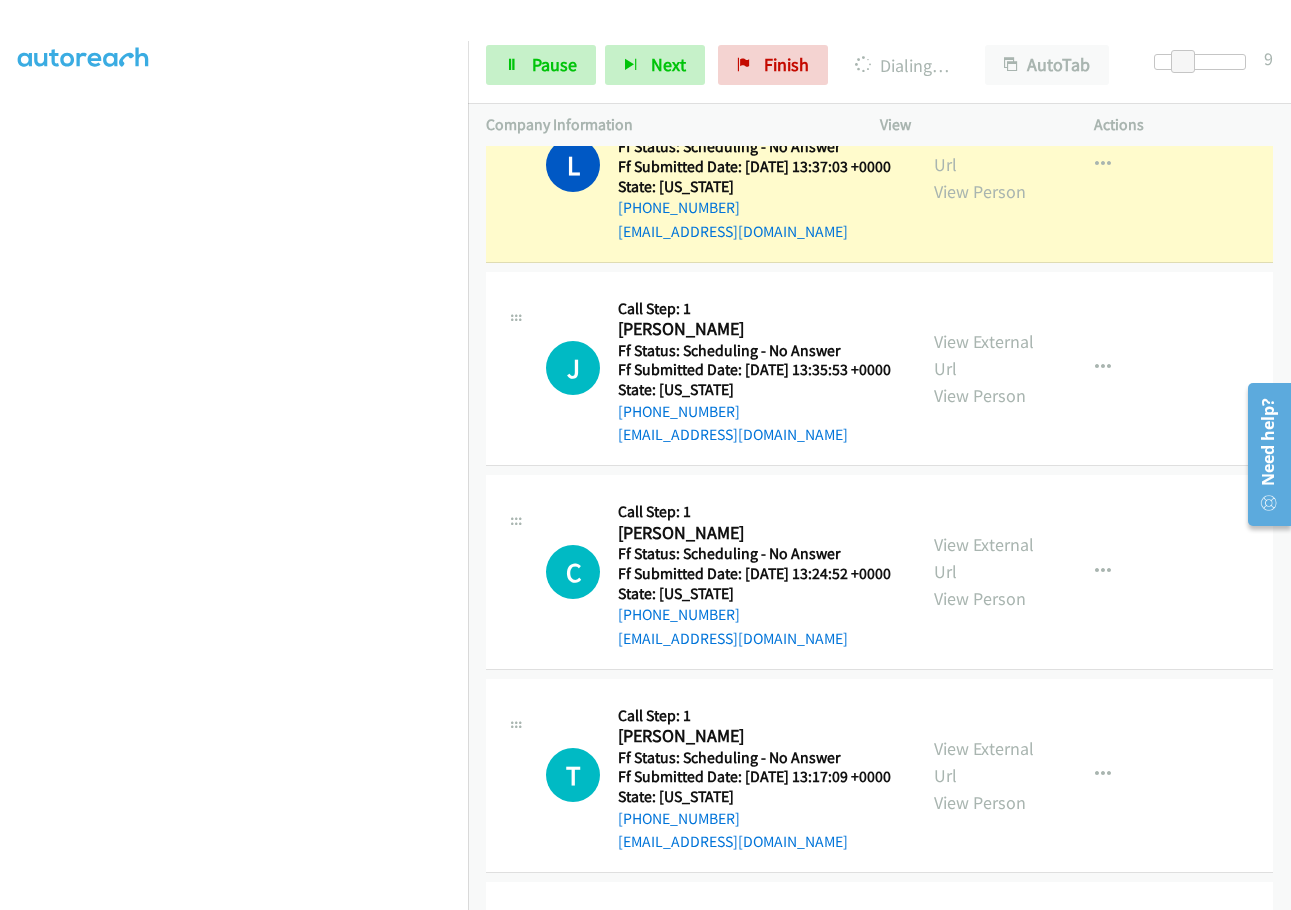 scroll, scrollTop: 1200, scrollLeft: 0, axis: vertical 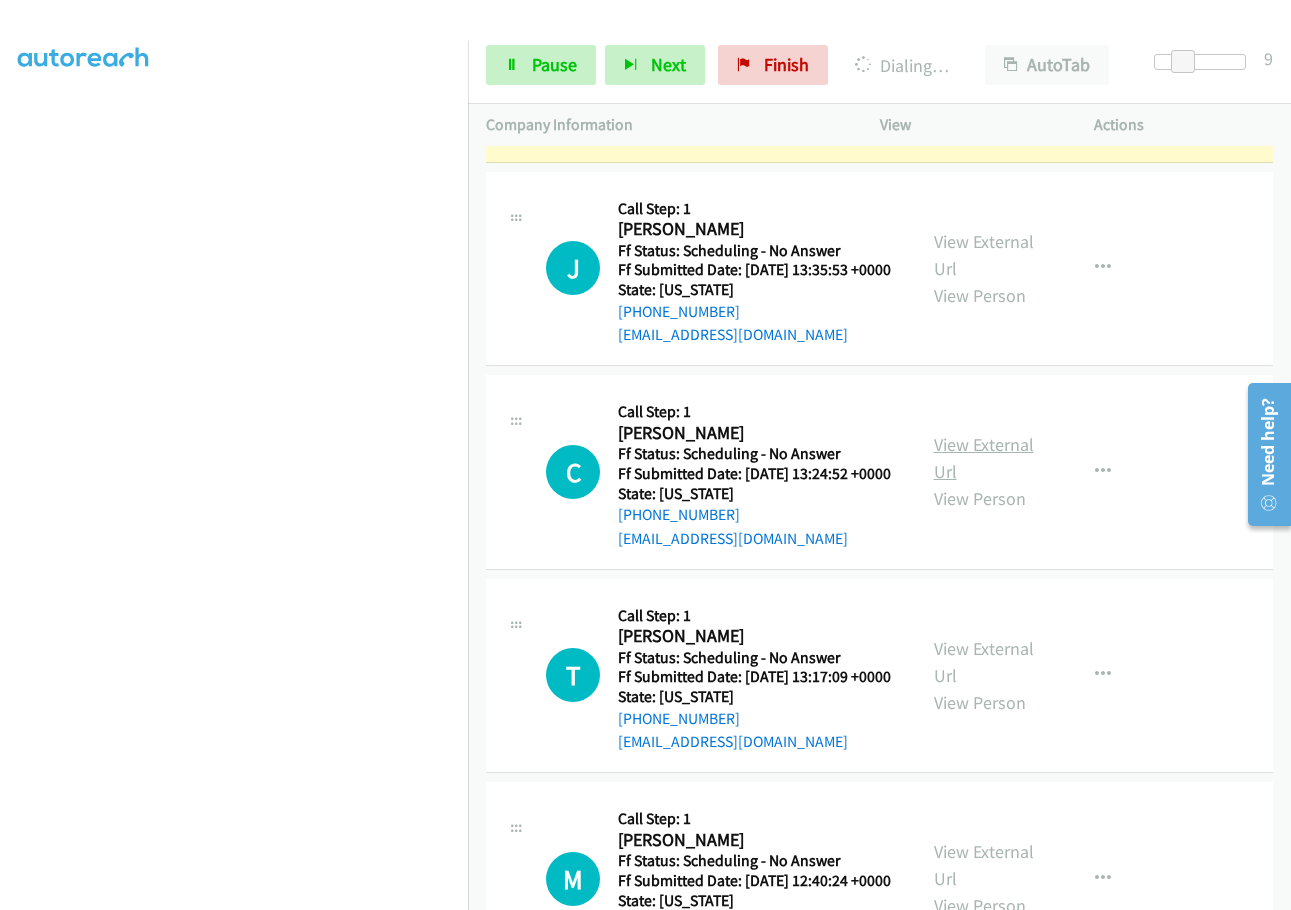 click on "View External Url" at bounding box center (984, 458) 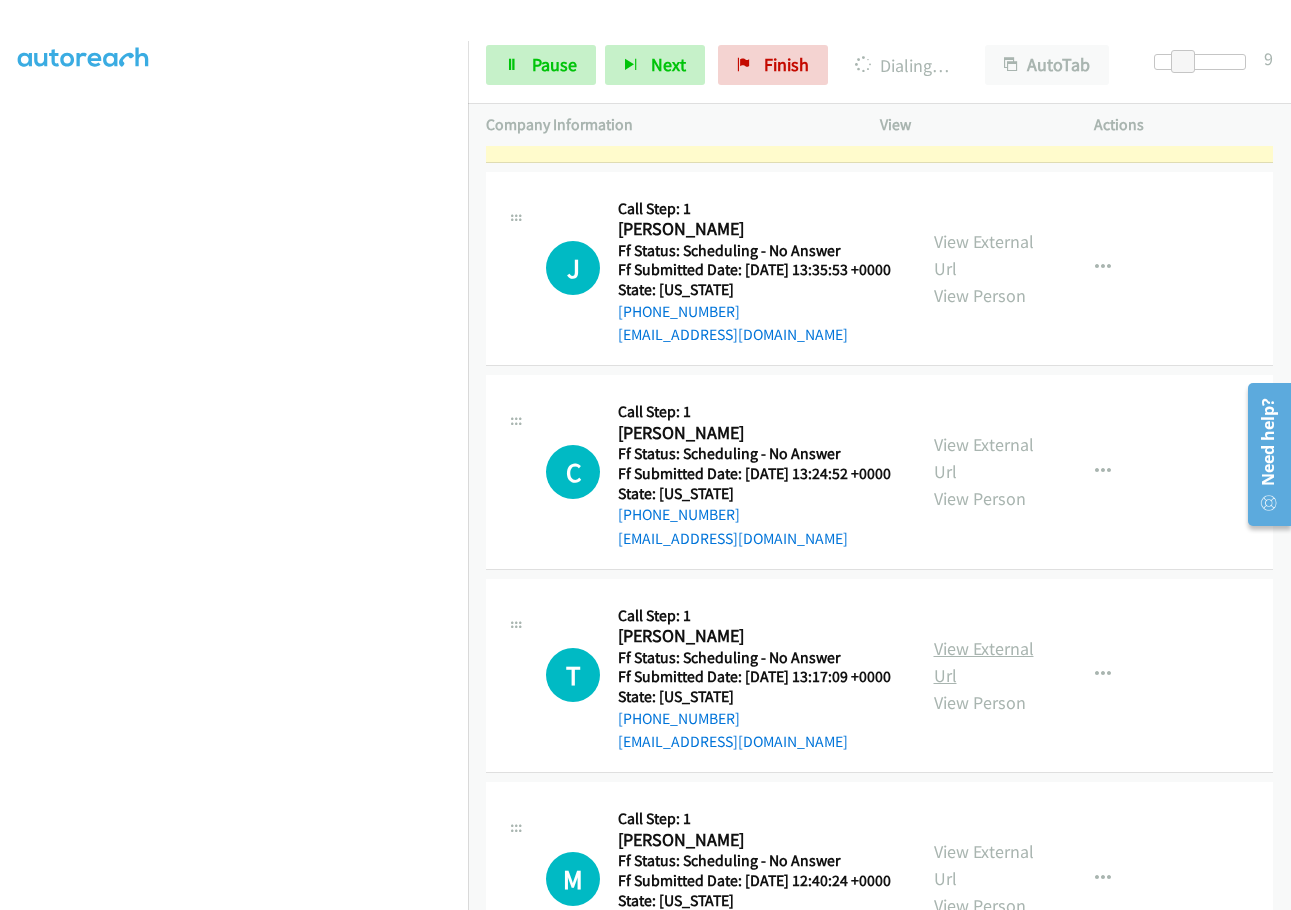 click on "View External Url" at bounding box center [984, 662] 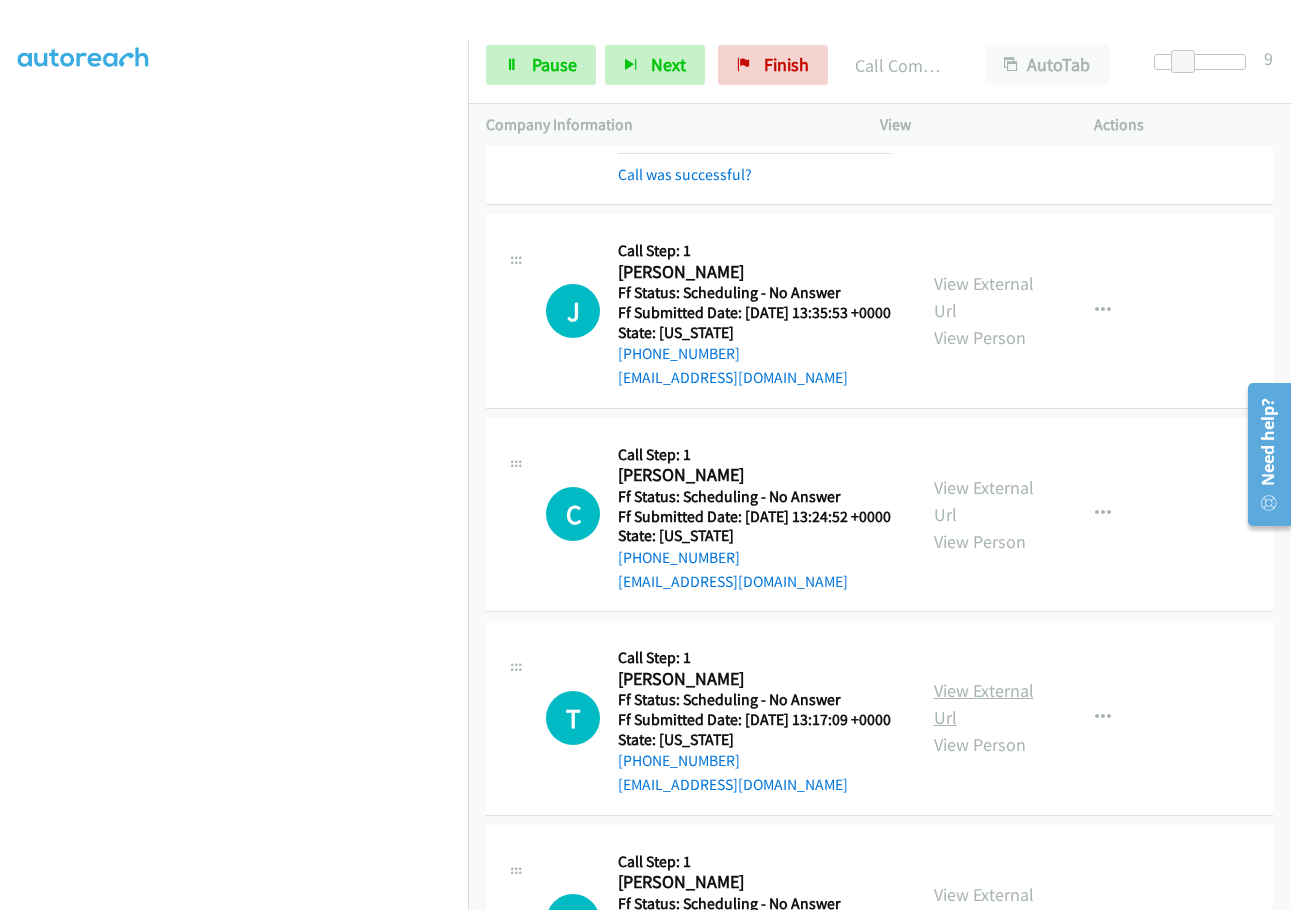 scroll, scrollTop: 1221, scrollLeft: 0, axis: vertical 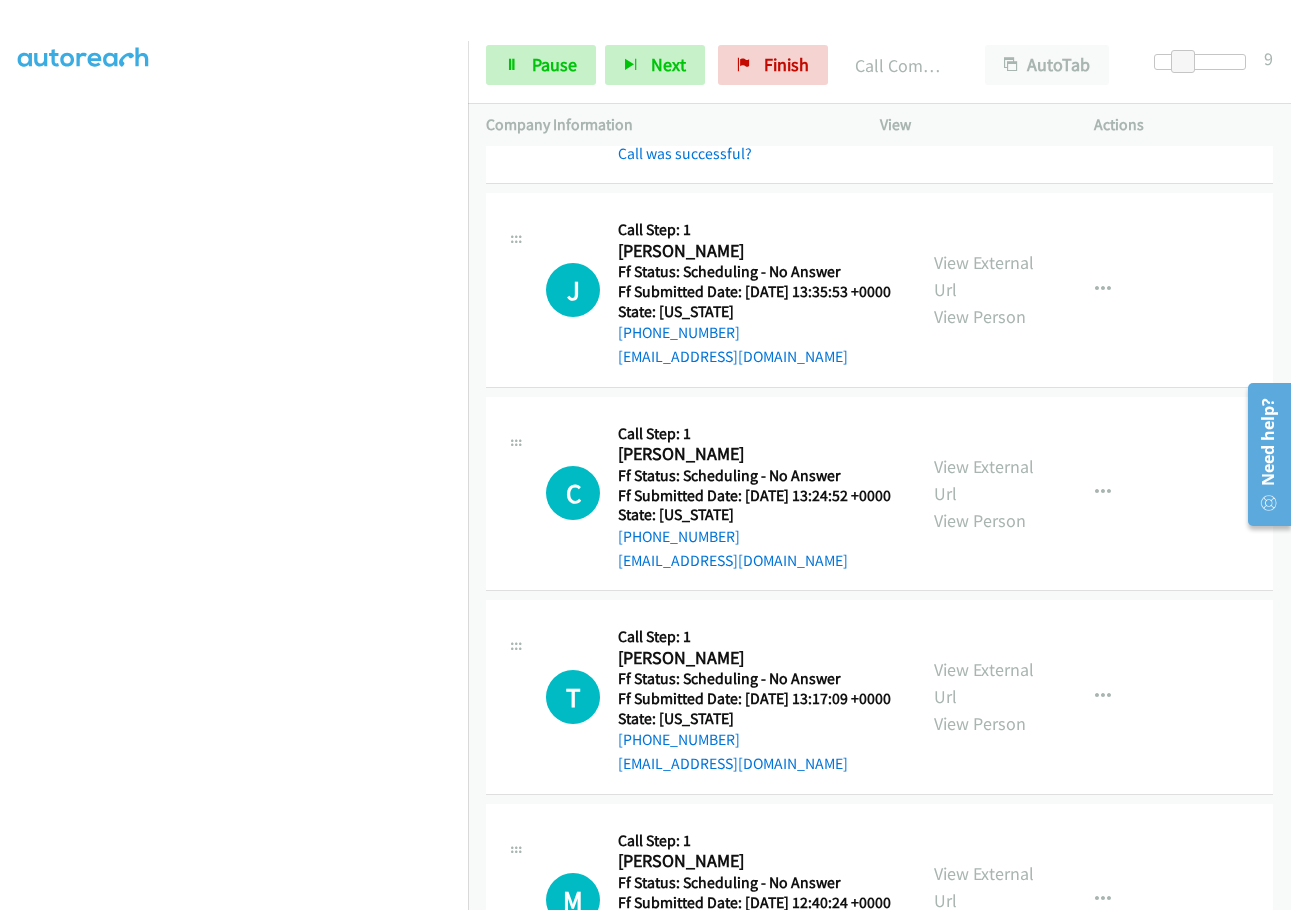 click on "Call was successful?" at bounding box center (754, 154) 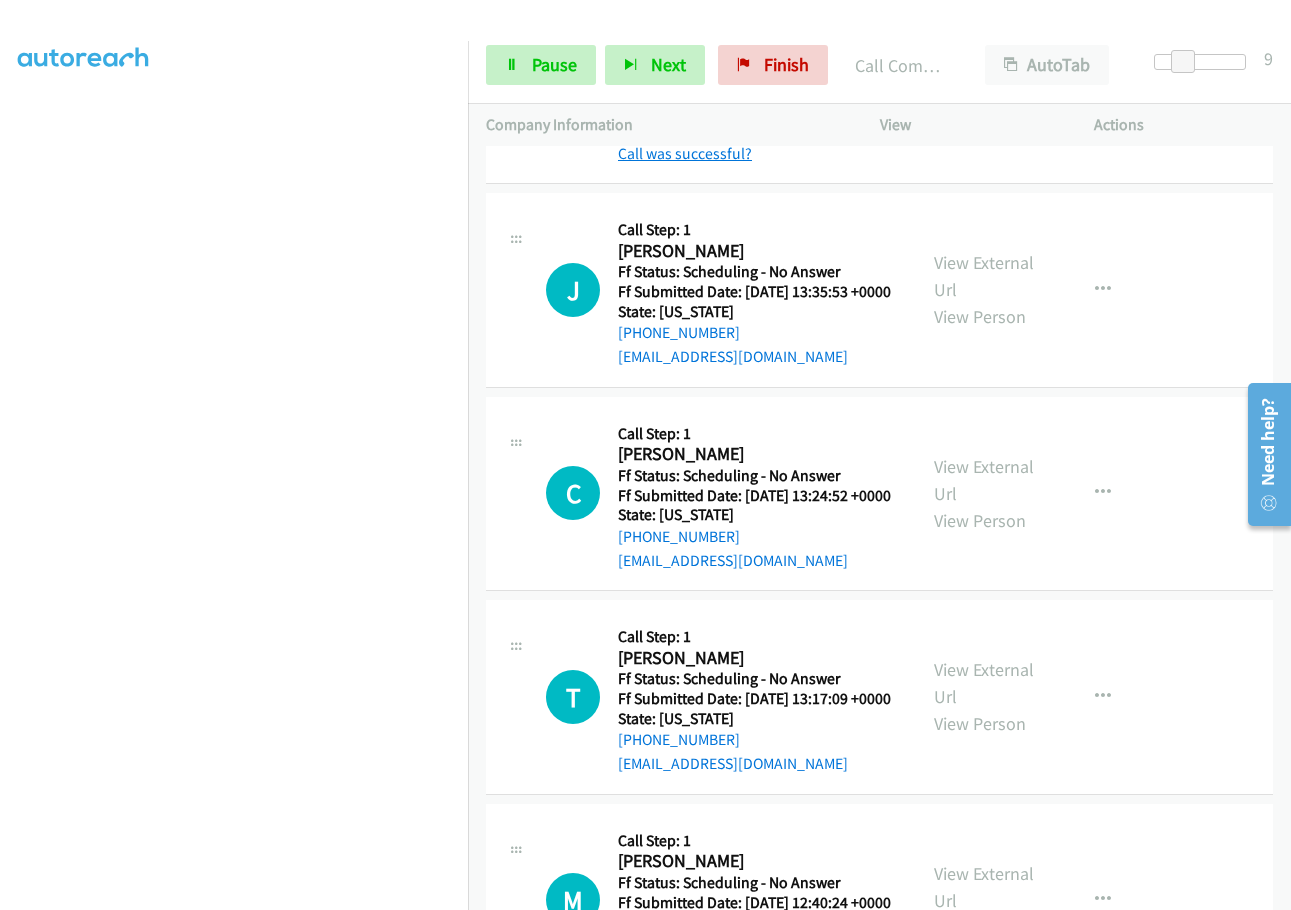 click on "Call was successful?" at bounding box center (685, 153) 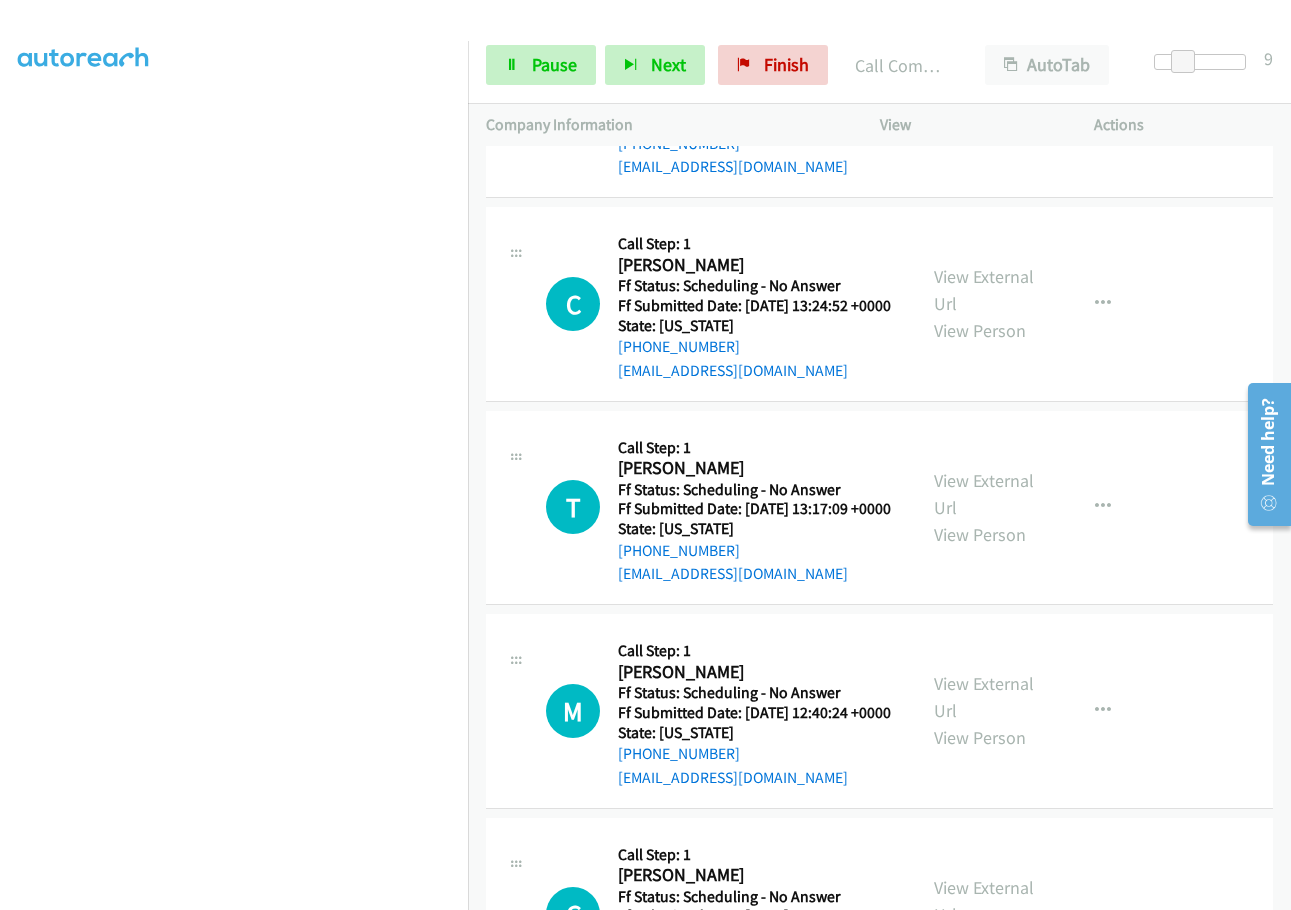 scroll, scrollTop: 1400, scrollLeft: 0, axis: vertical 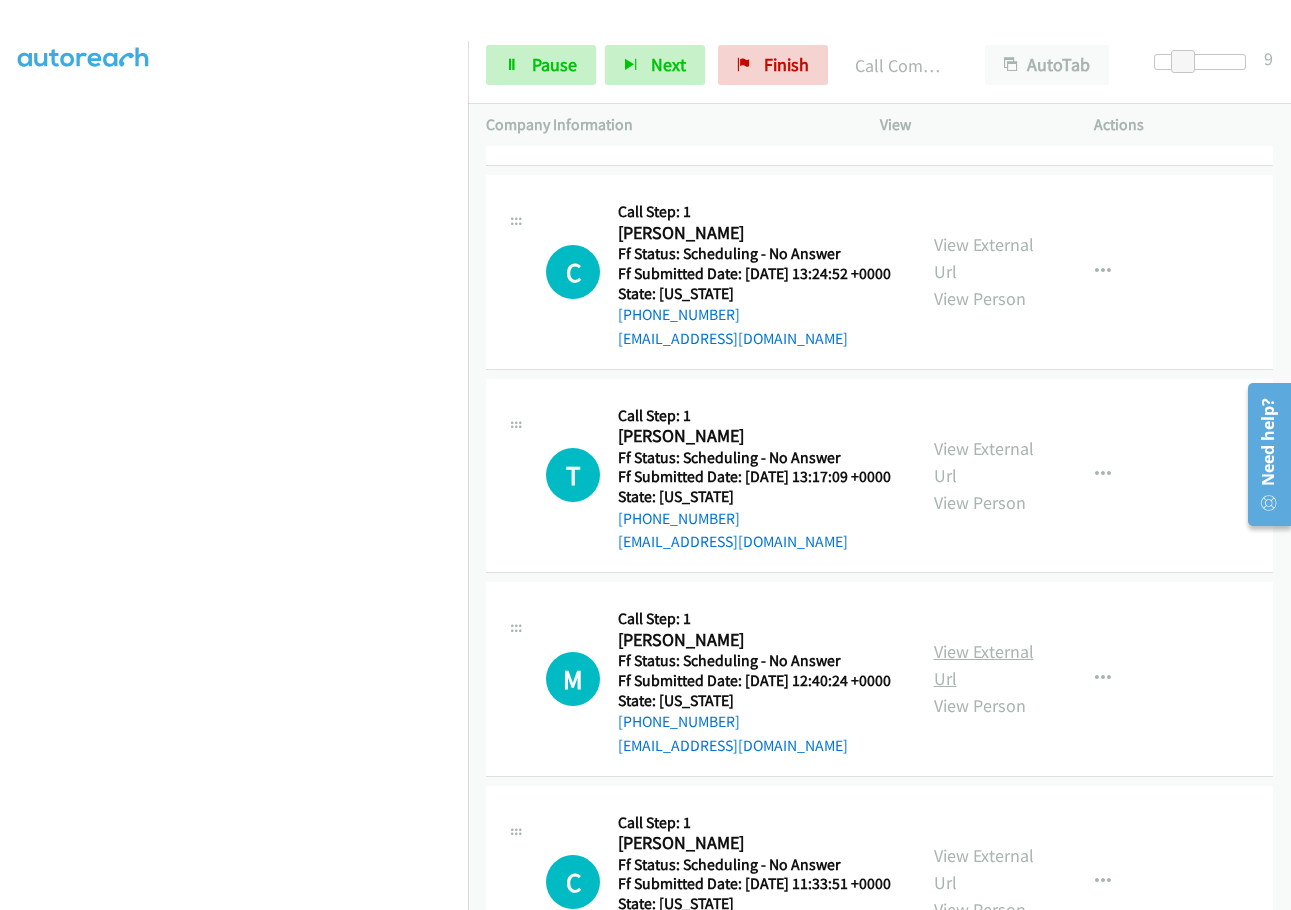 click on "View External Url" at bounding box center (984, 665) 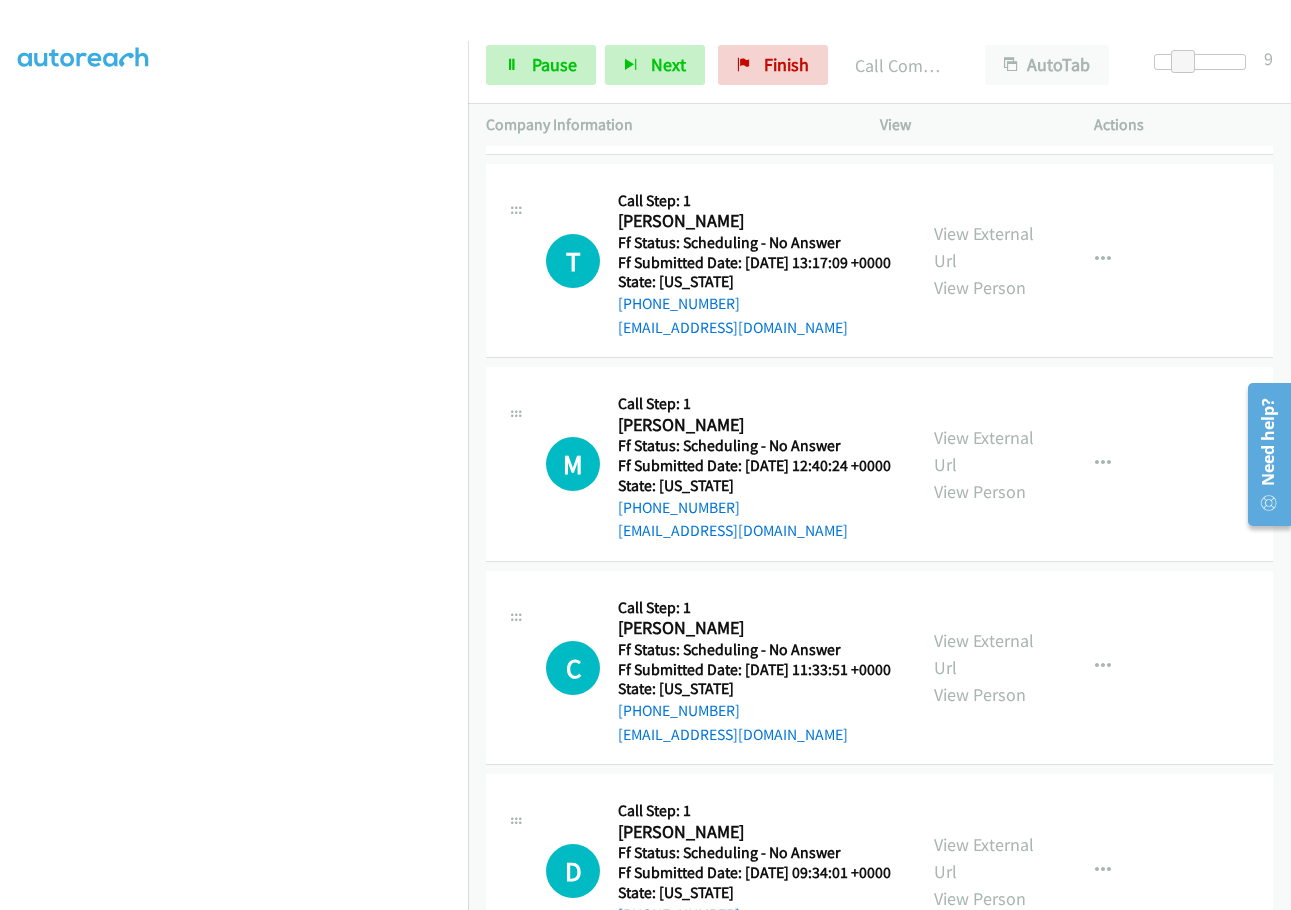scroll, scrollTop: 1721, scrollLeft: 0, axis: vertical 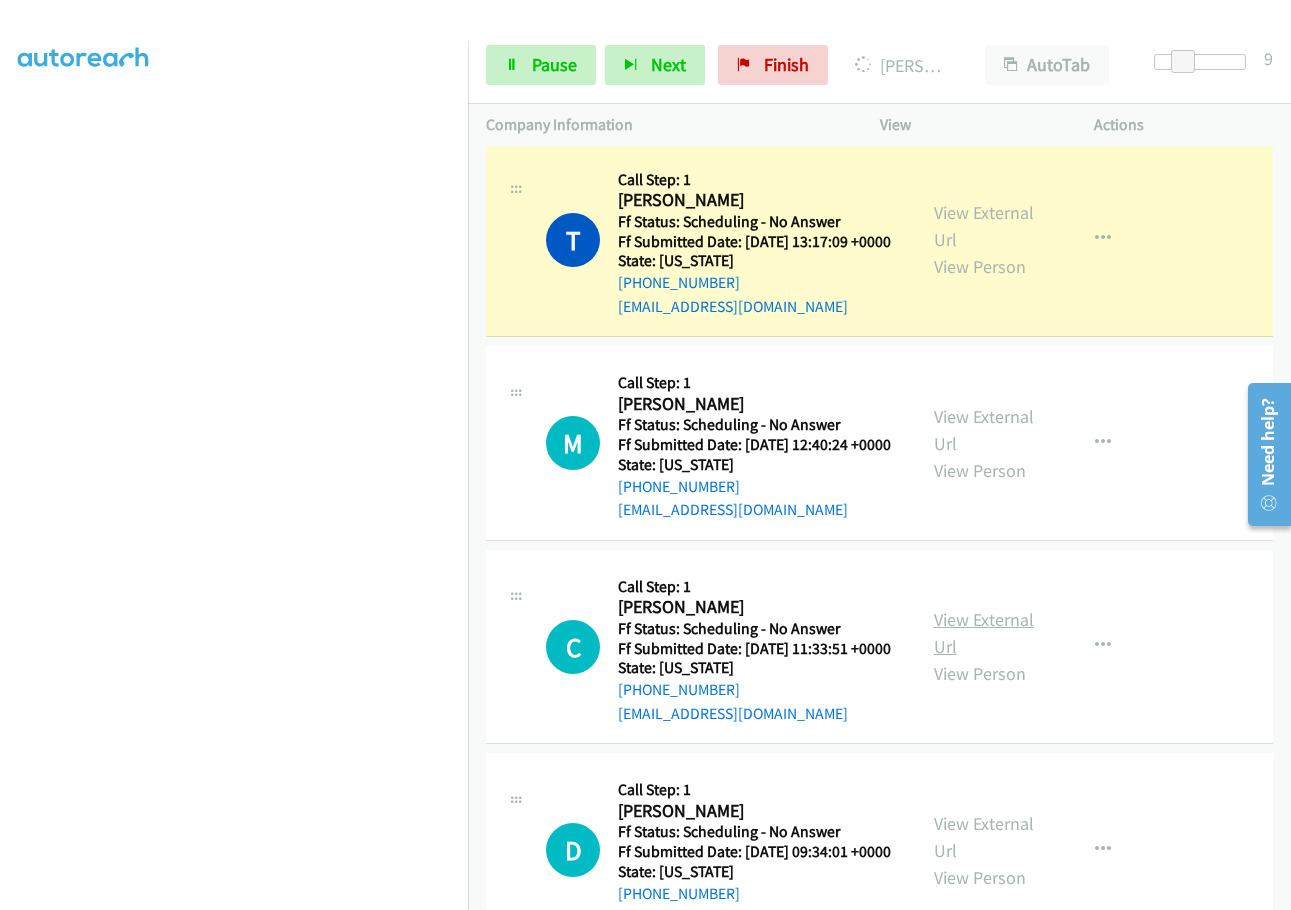 click on "View External Url" at bounding box center [984, 633] 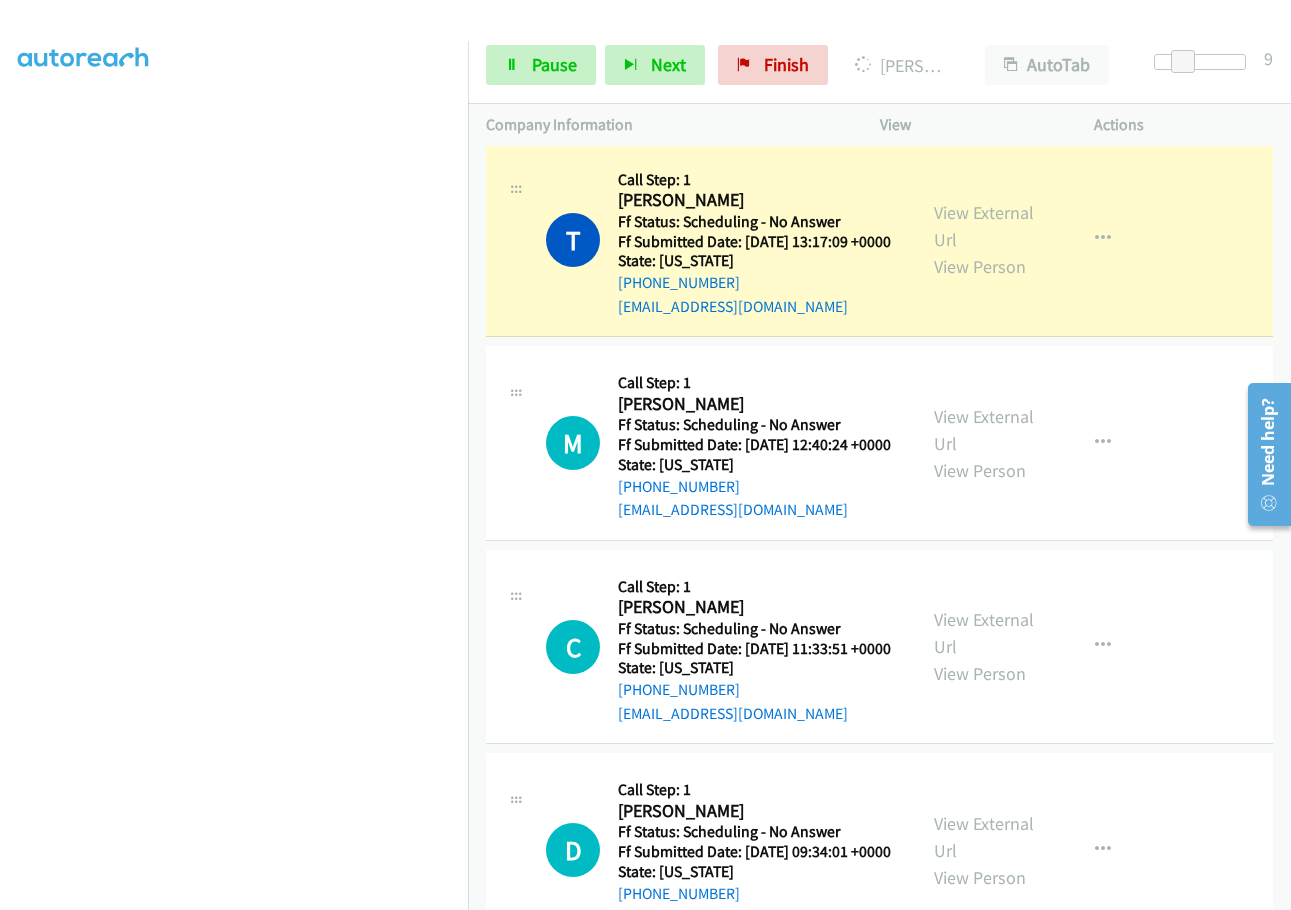 click on "Call was successful?" at bounding box center [685, 102] 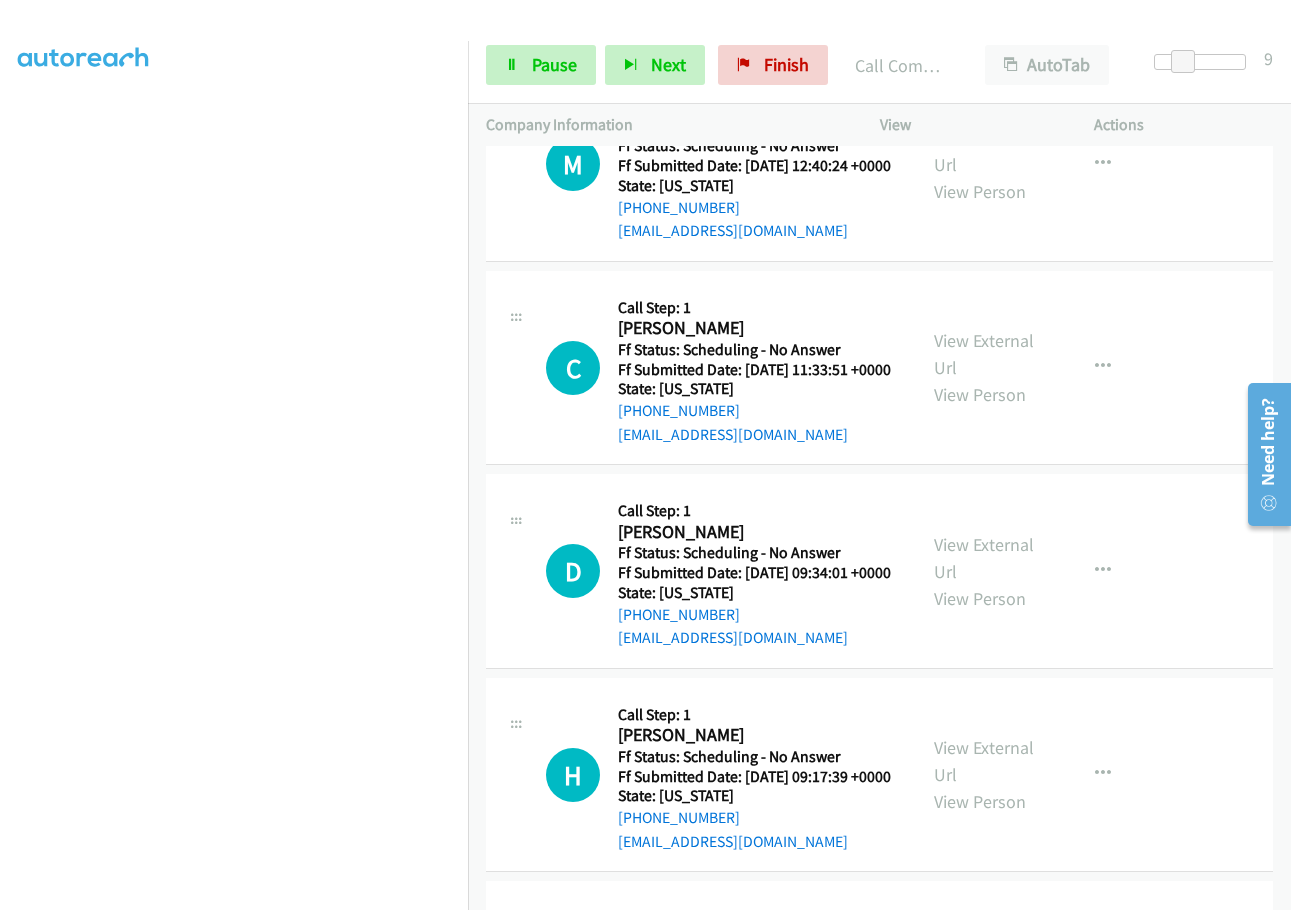 scroll, scrollTop: 2100, scrollLeft: 0, axis: vertical 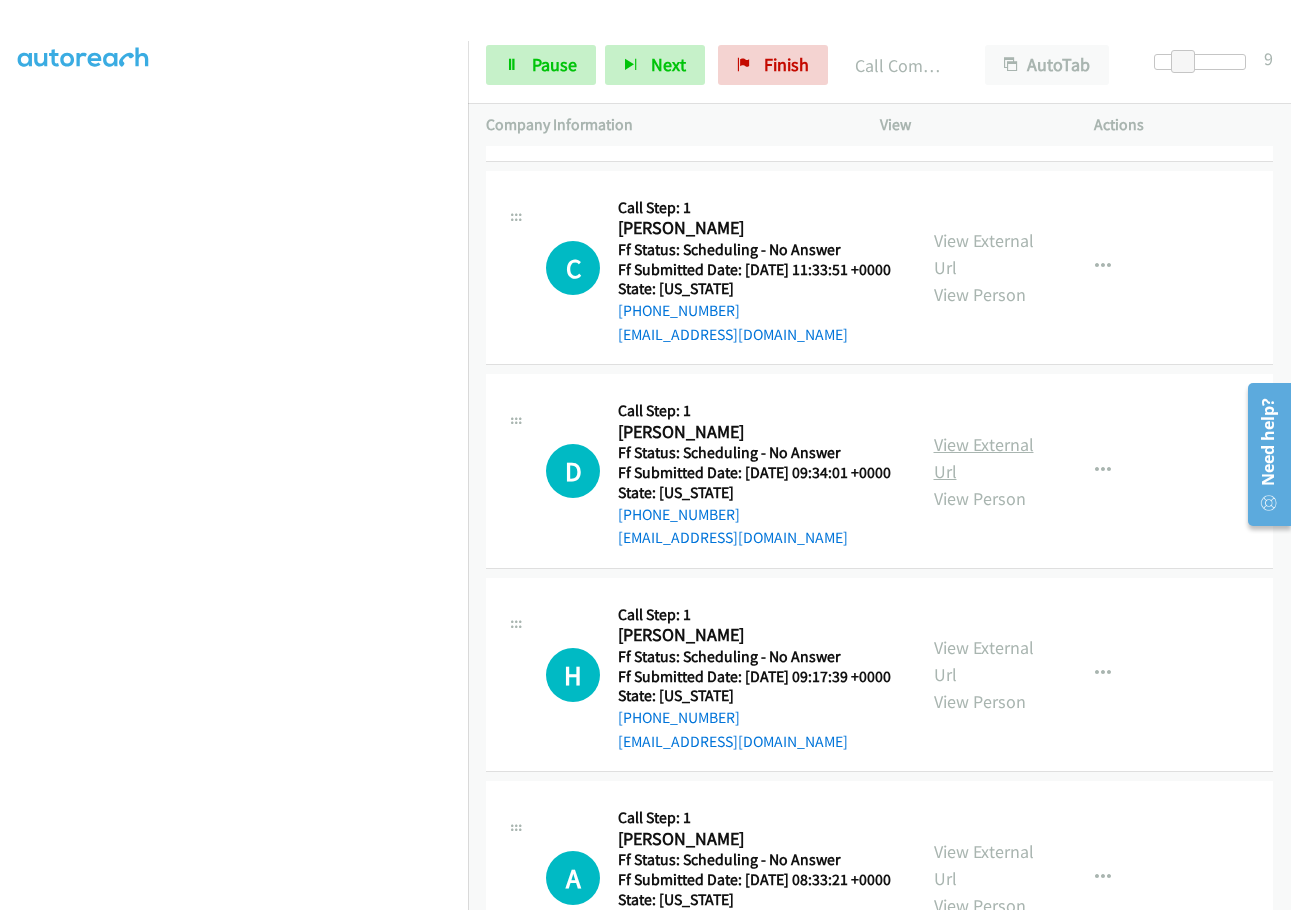 click on "View External Url" at bounding box center [984, 458] 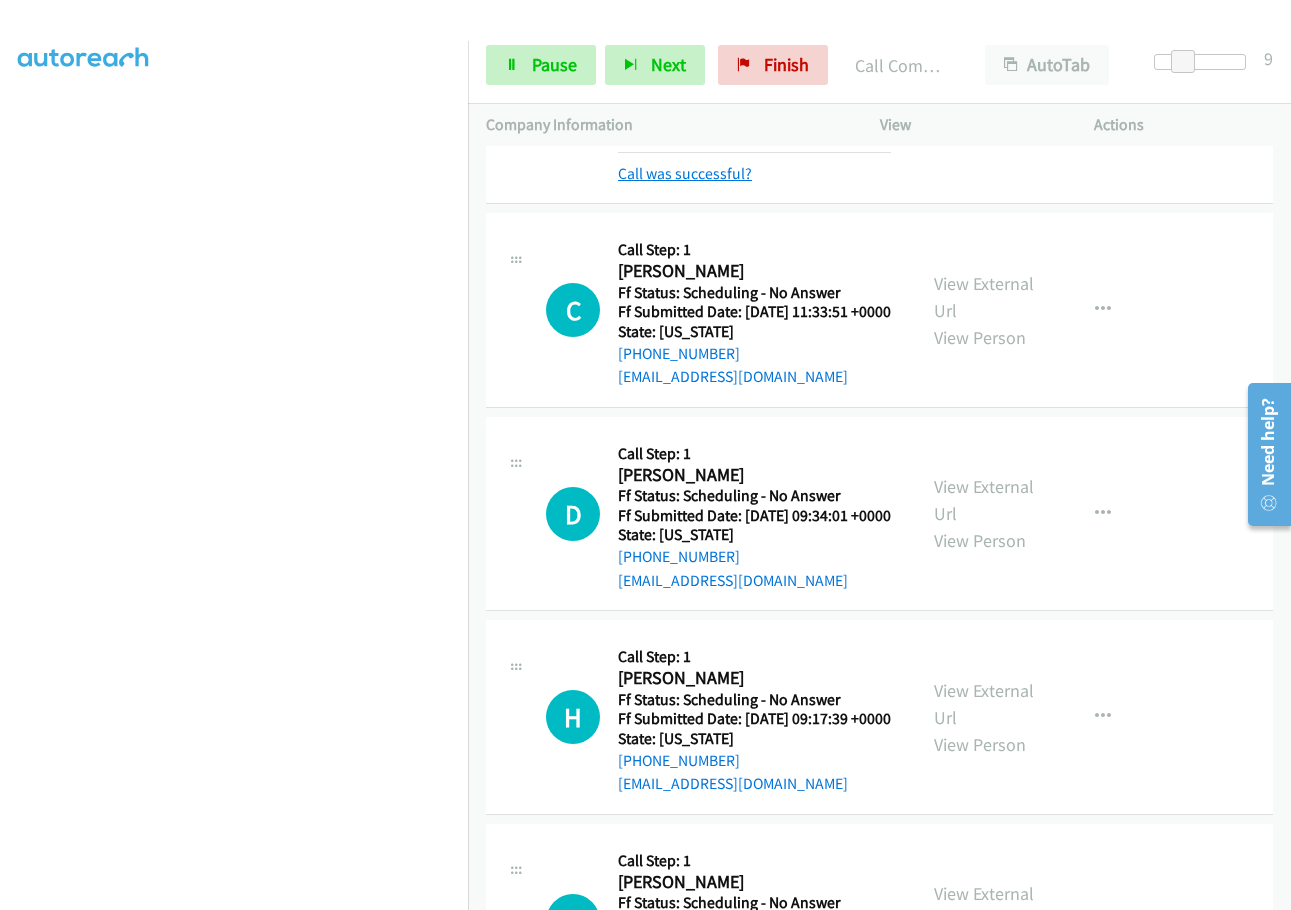 click on "Call was successful?" at bounding box center [685, 173] 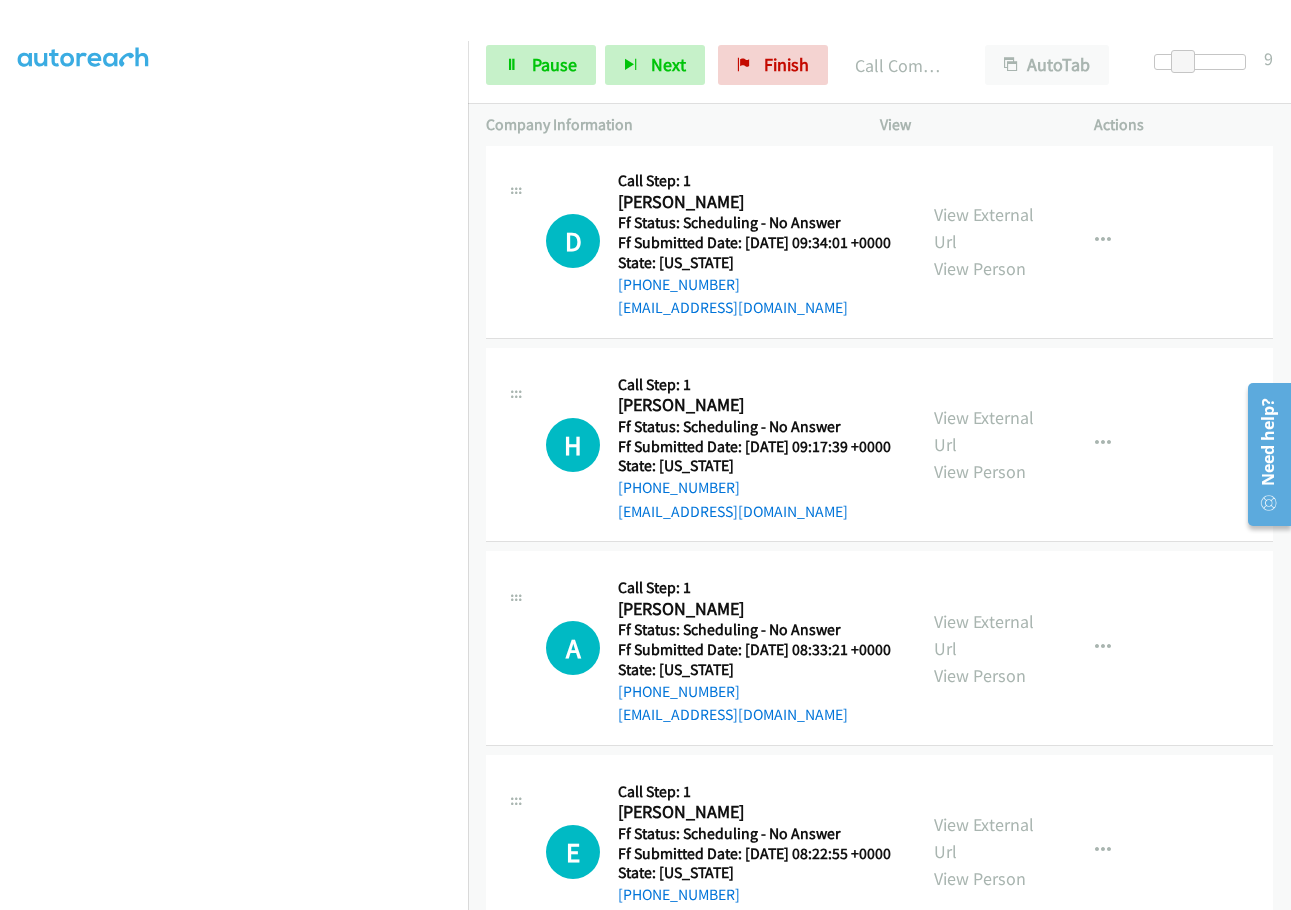 scroll, scrollTop: 2300, scrollLeft: 0, axis: vertical 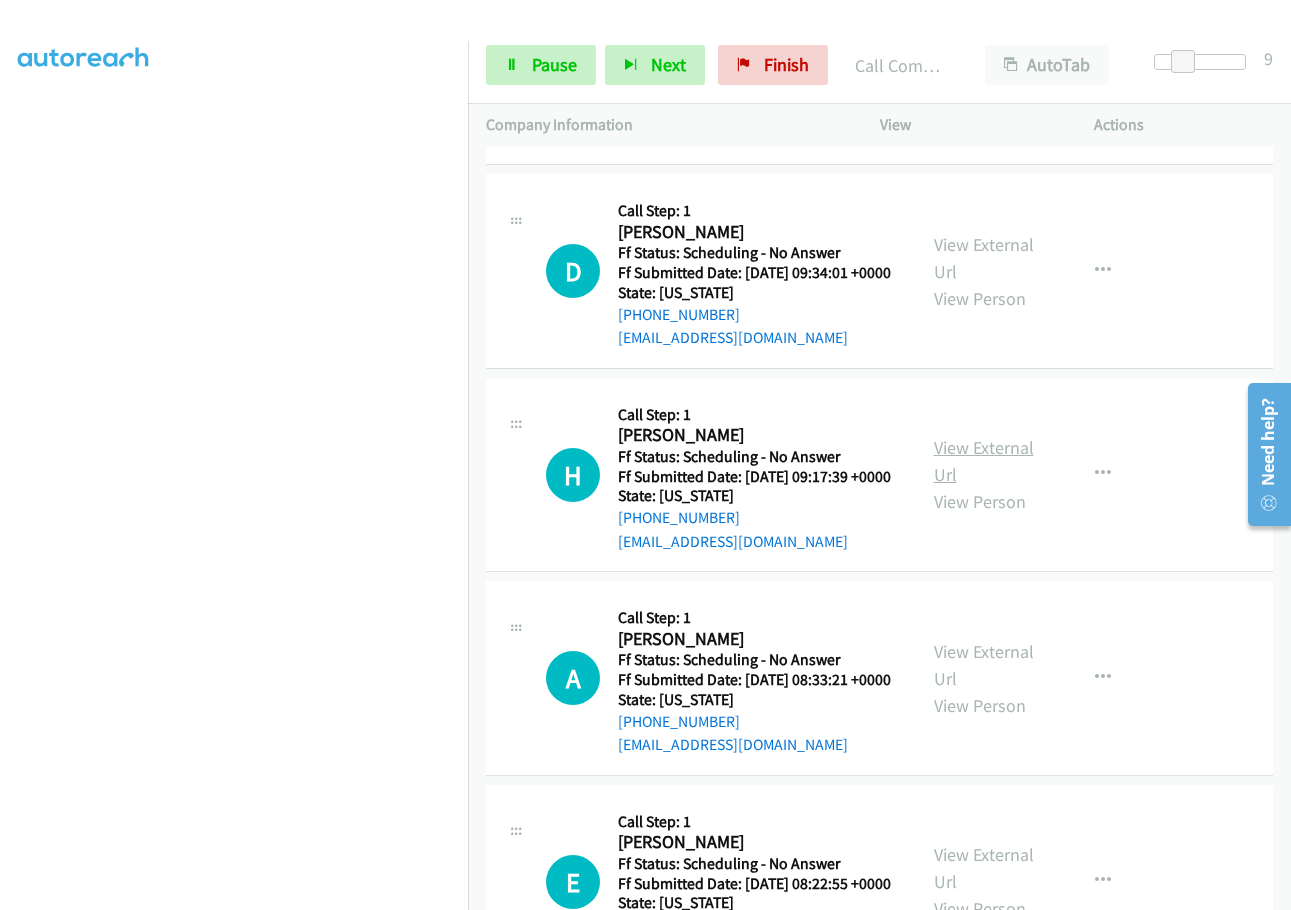 click on "View External Url" at bounding box center (984, 461) 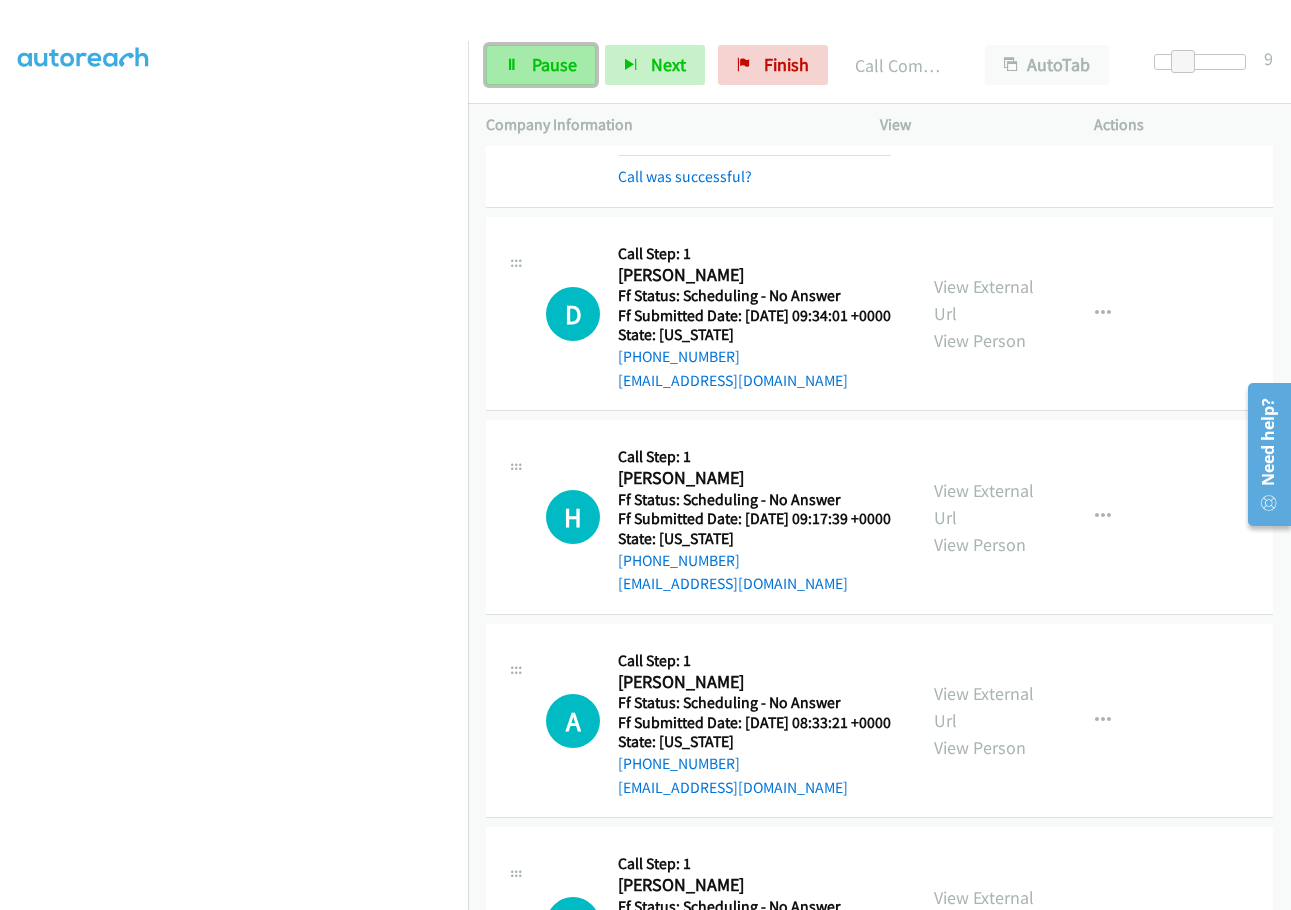 click on "Pause" at bounding box center (541, 65) 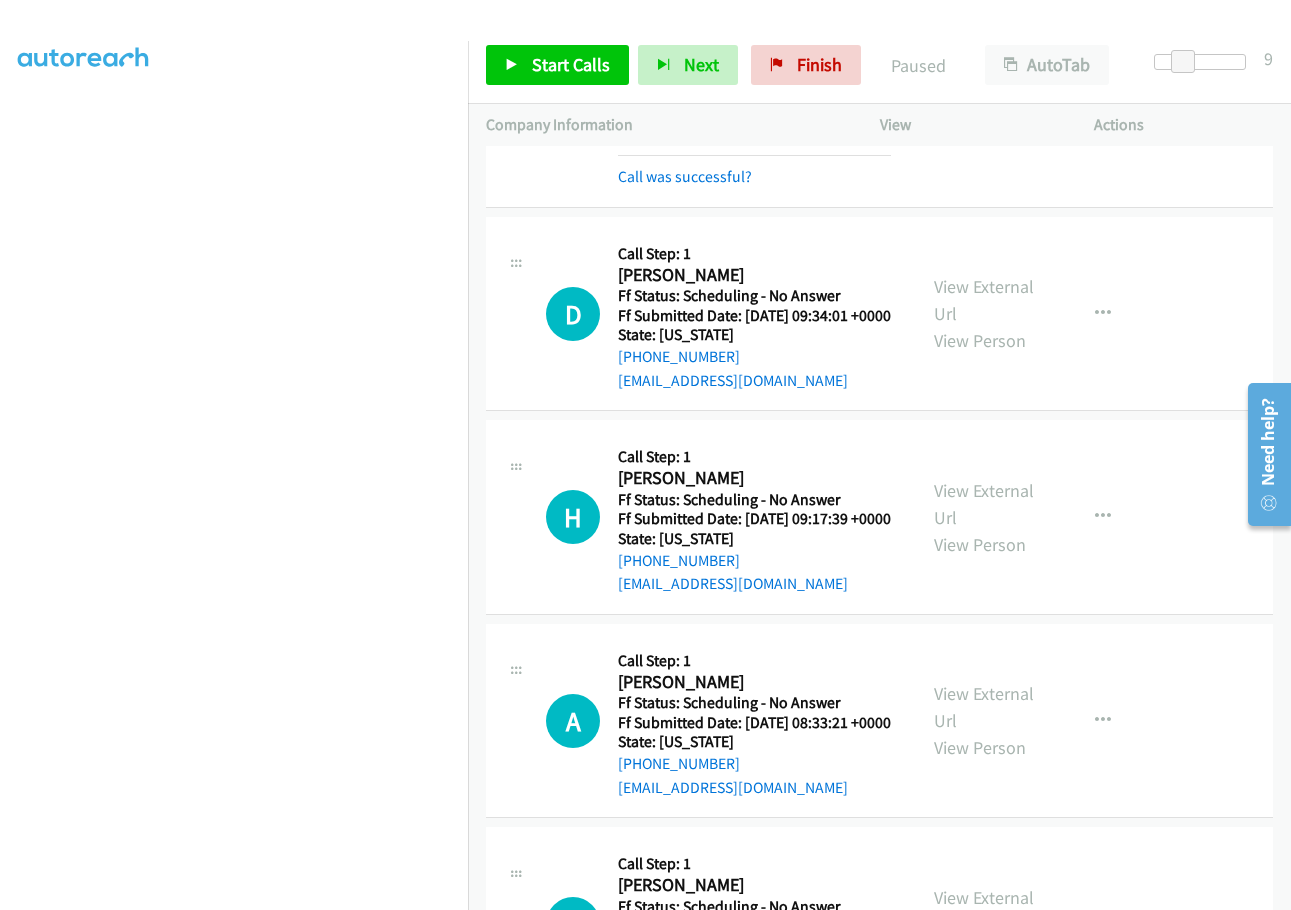 scroll, scrollTop: 2100, scrollLeft: 0, axis: vertical 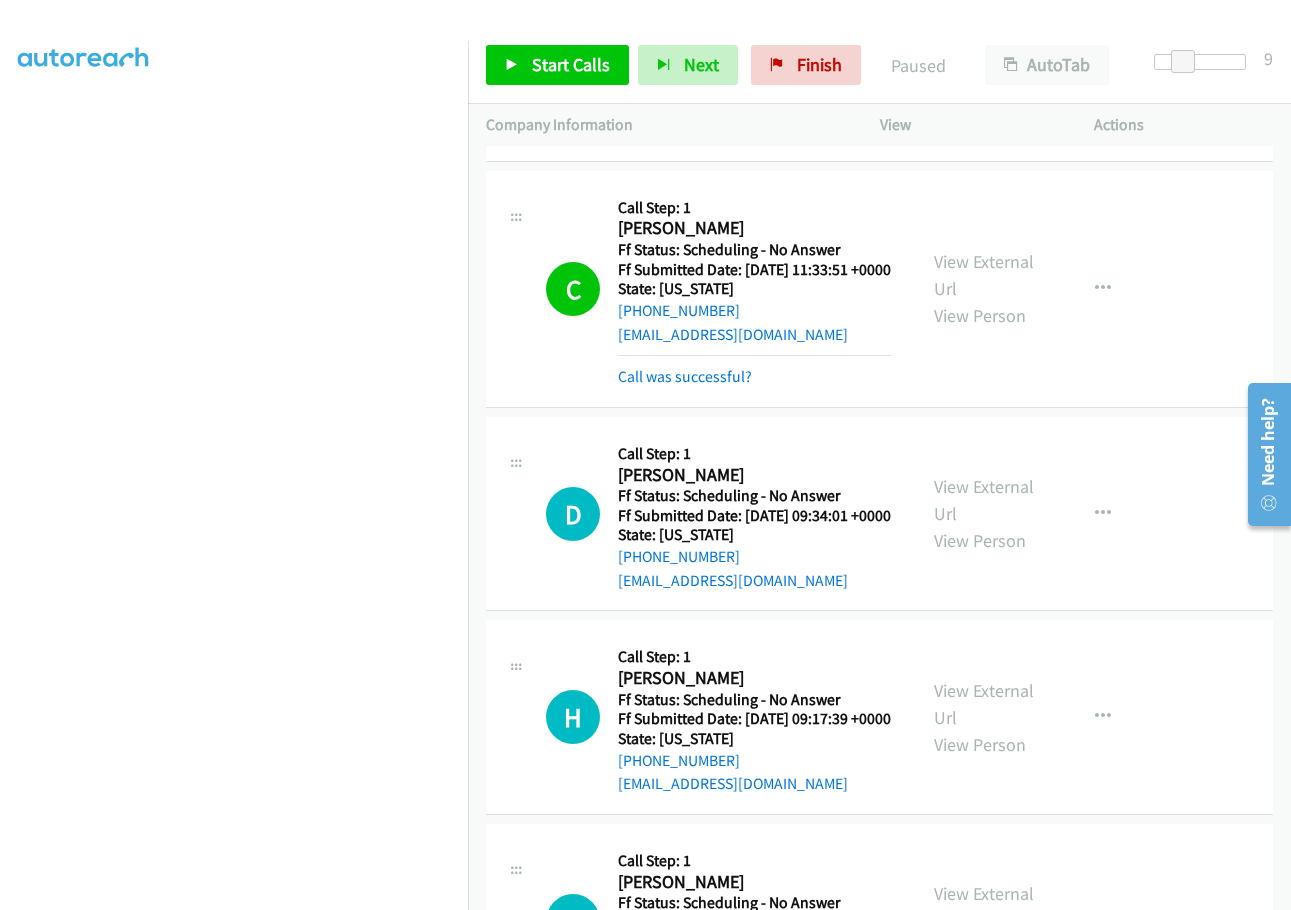 click at bounding box center [1103, 64] 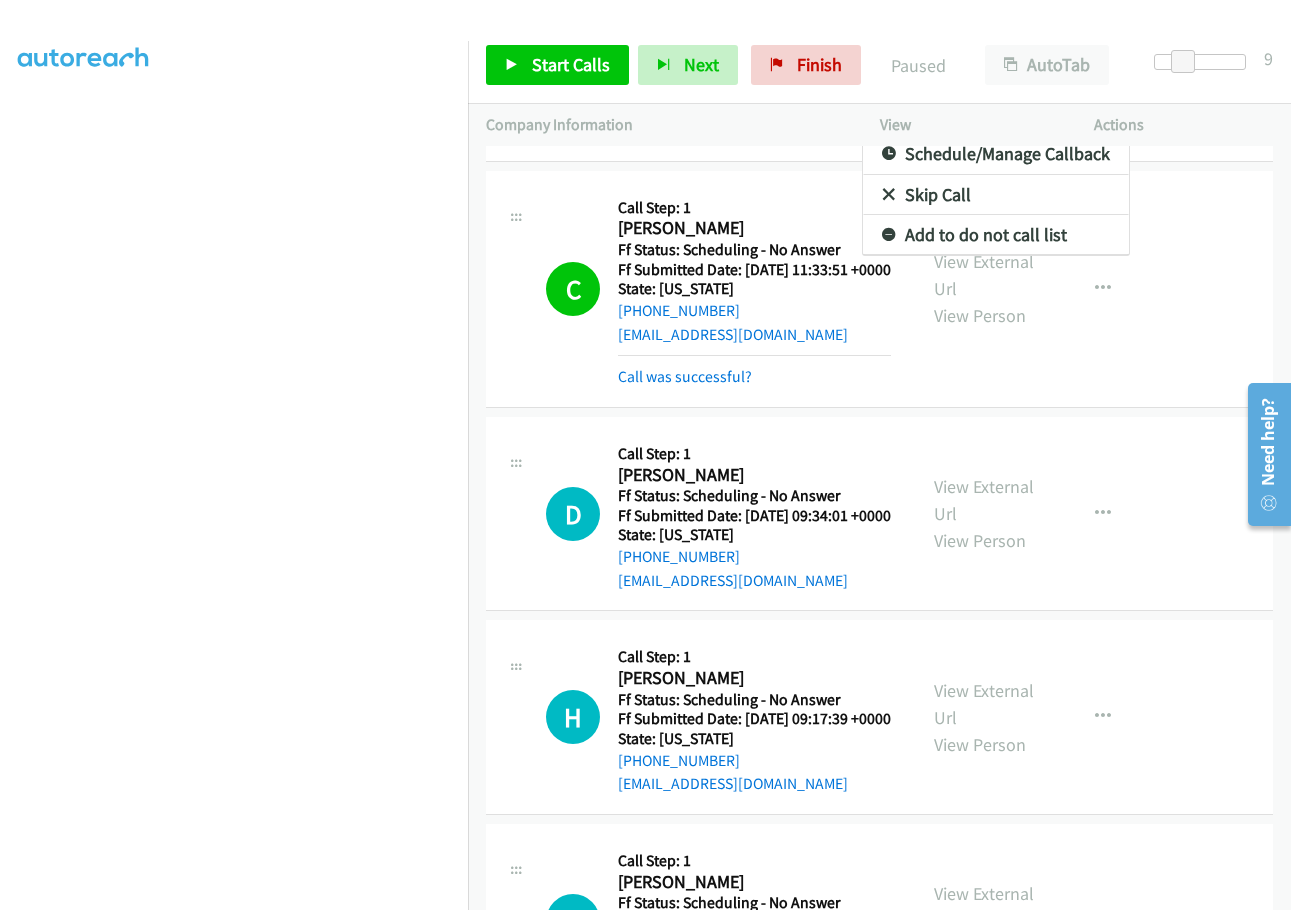 click on "Add to do not call list" at bounding box center [996, 235] 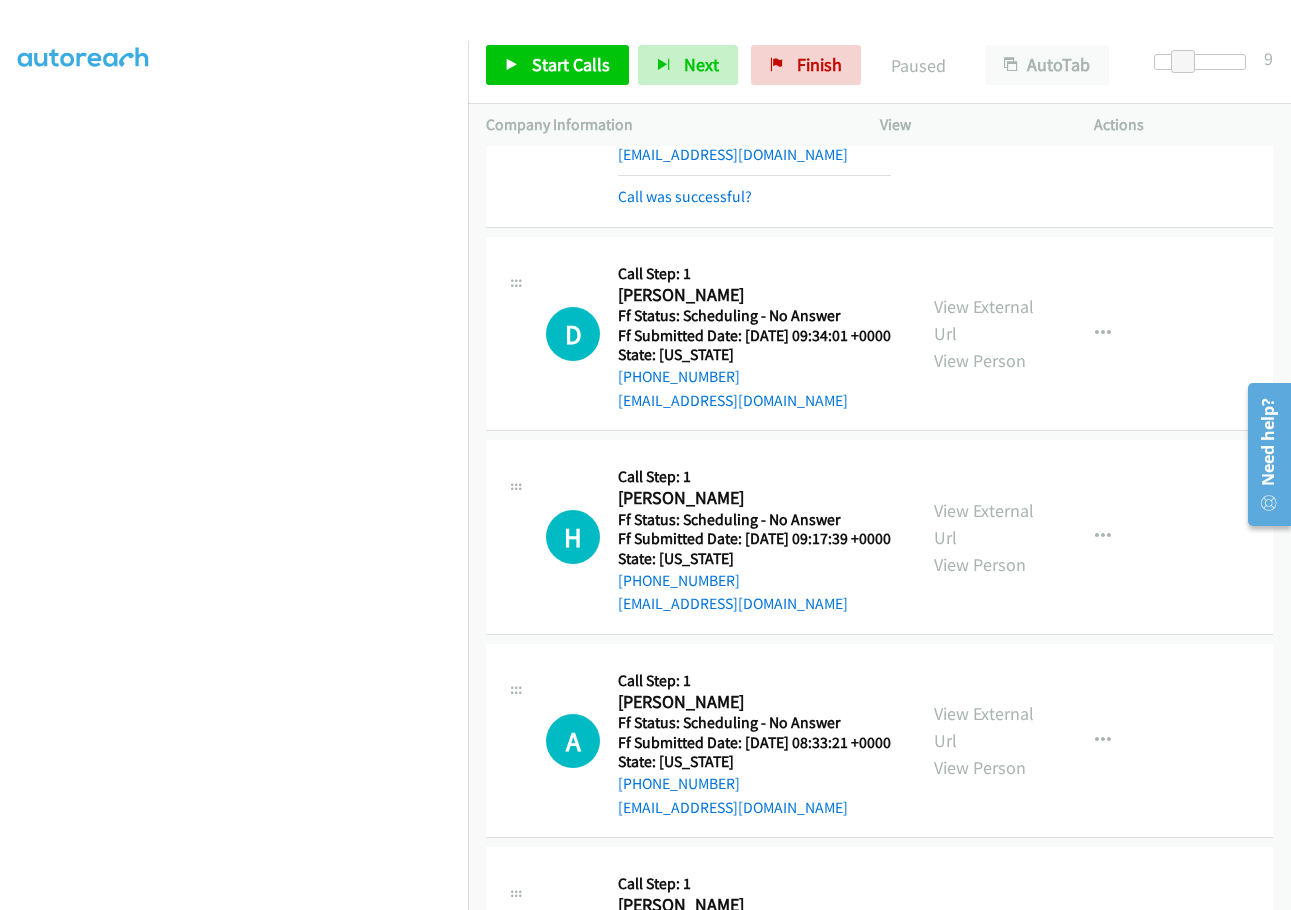 scroll, scrollTop: 2300, scrollLeft: 0, axis: vertical 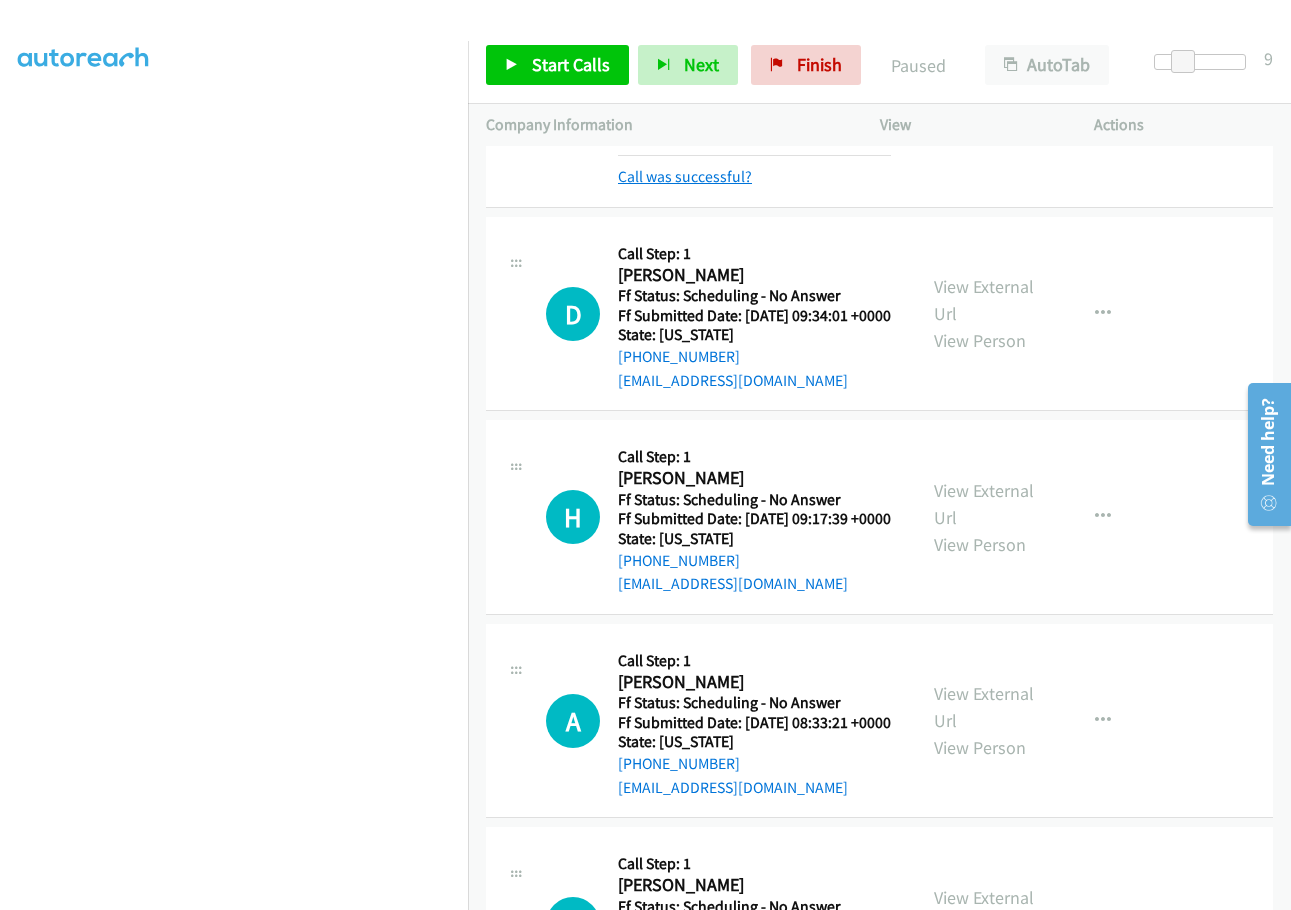 click on "Call was successful?" at bounding box center (685, 176) 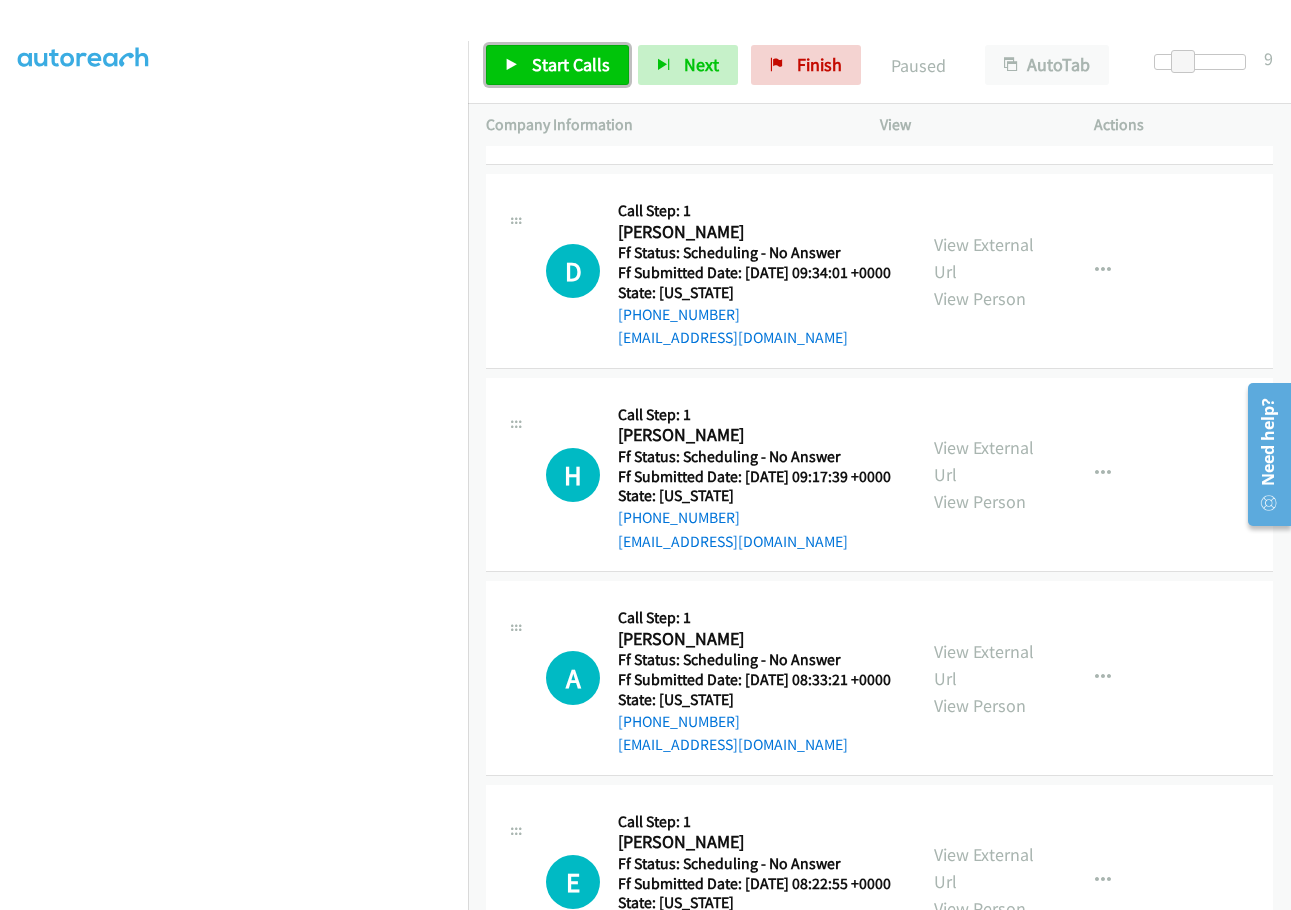 click on "Start Calls" at bounding box center [571, 64] 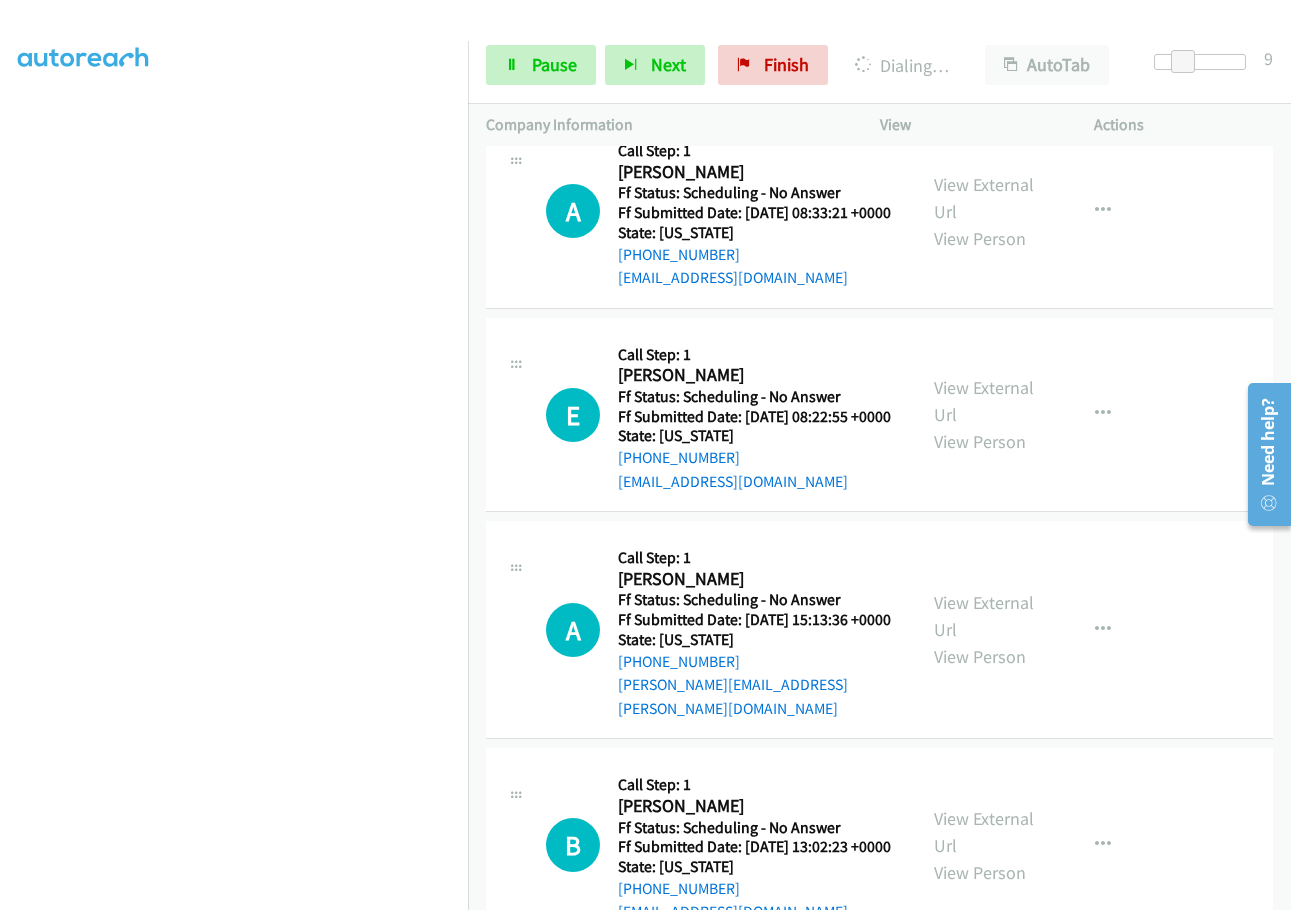 scroll, scrollTop: 2800, scrollLeft: 0, axis: vertical 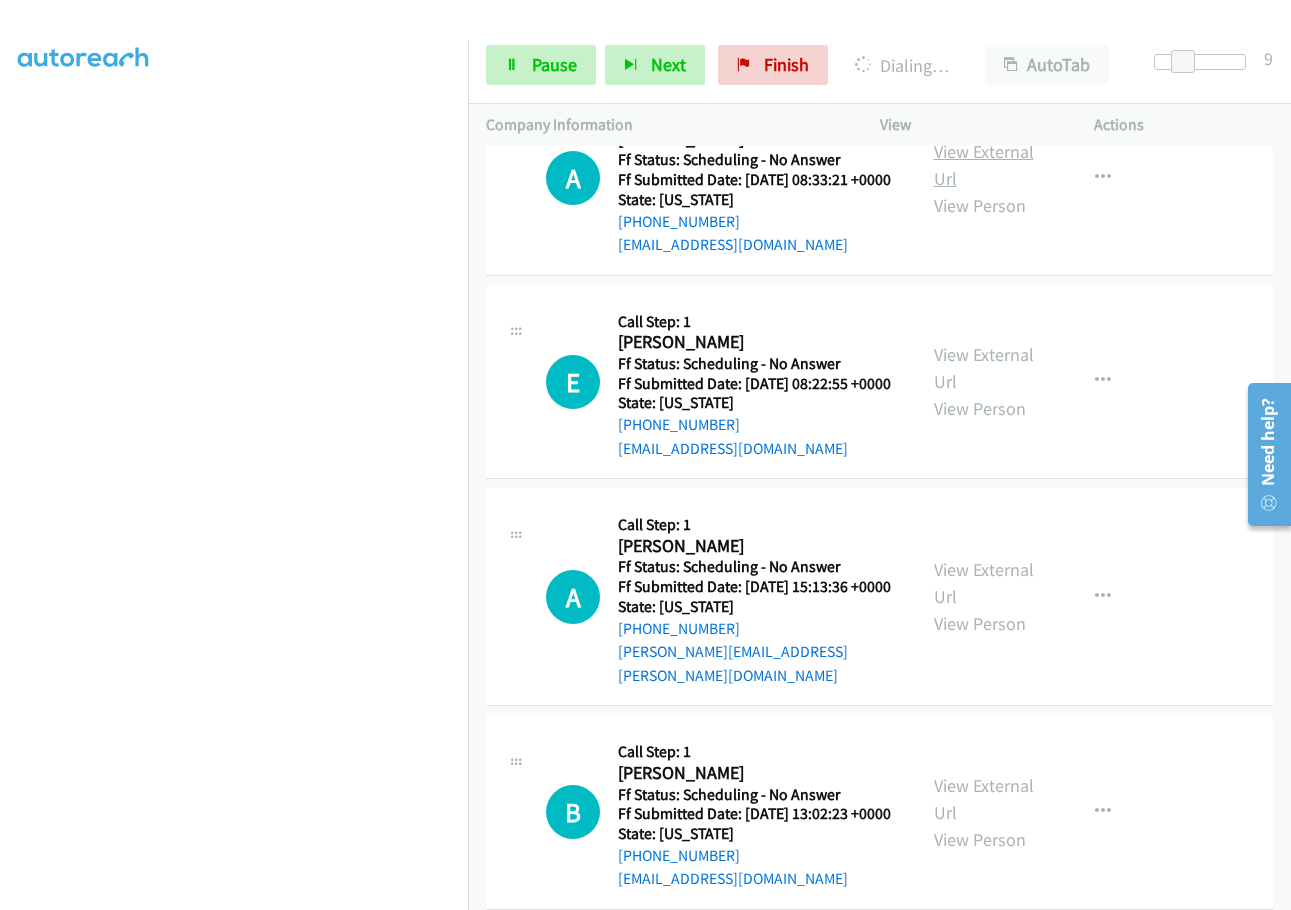 click on "View External Url" at bounding box center [984, 165] 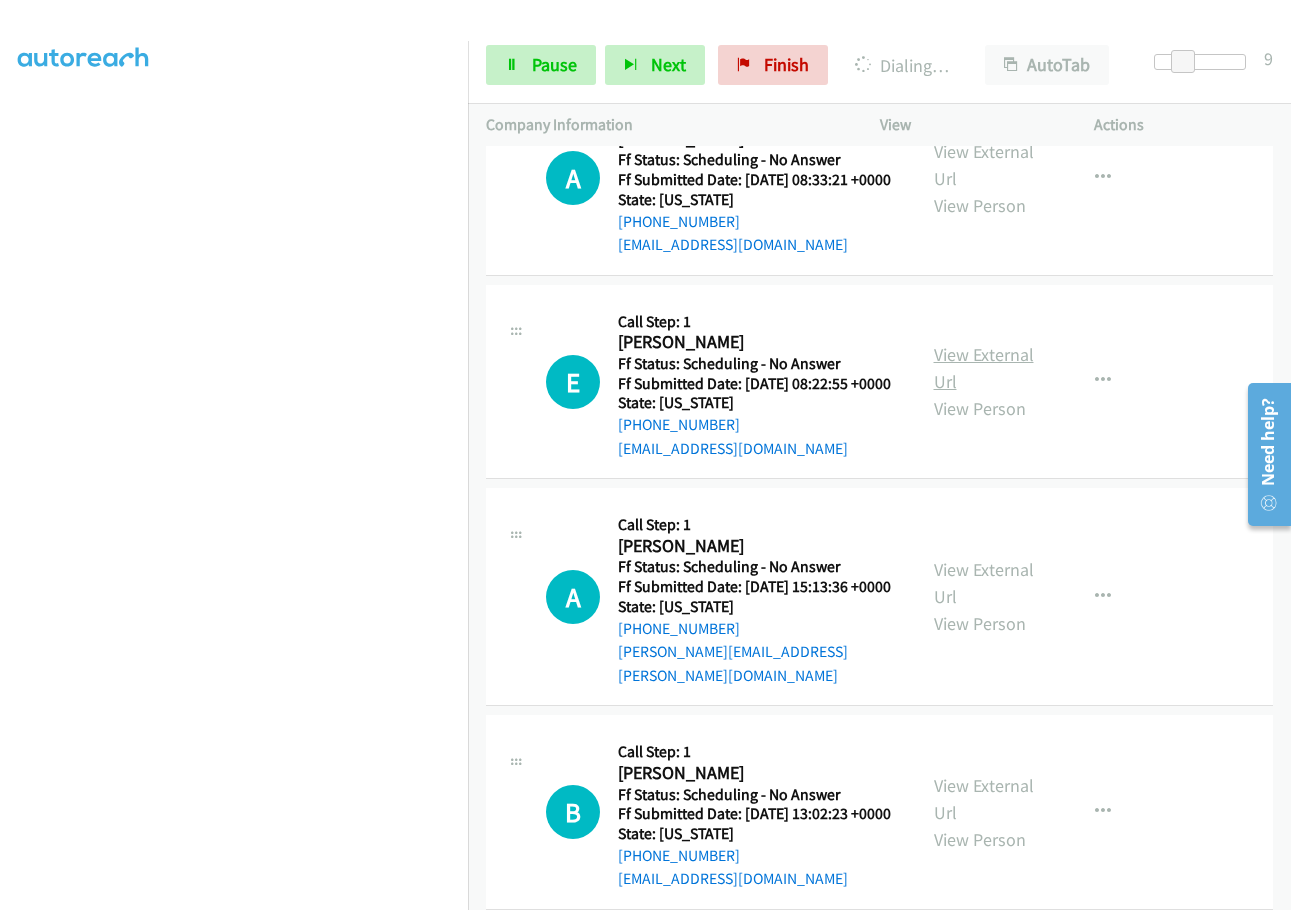 click on "View External Url" at bounding box center [984, 368] 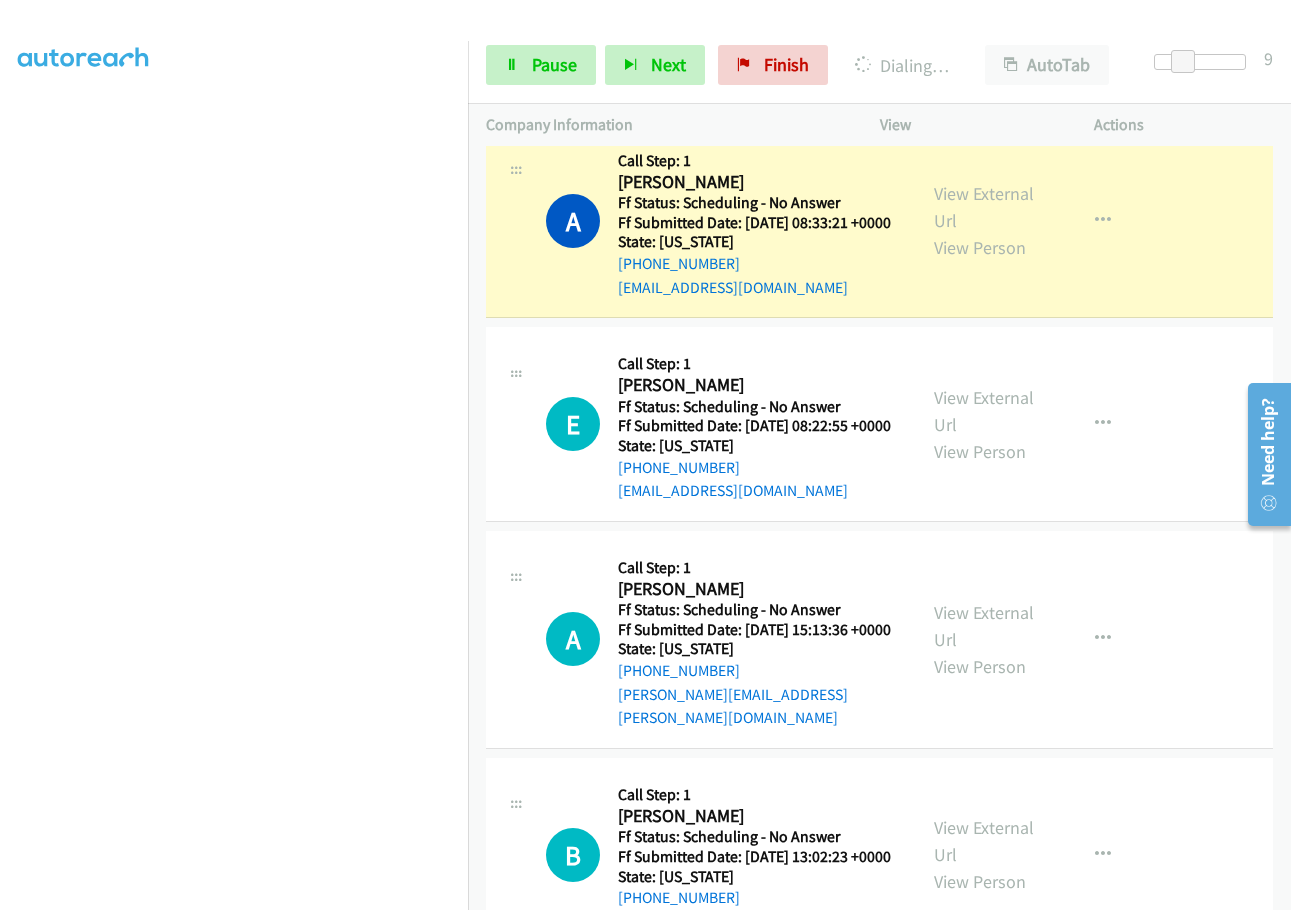 click on "Call was successful?" at bounding box center (685, 83) 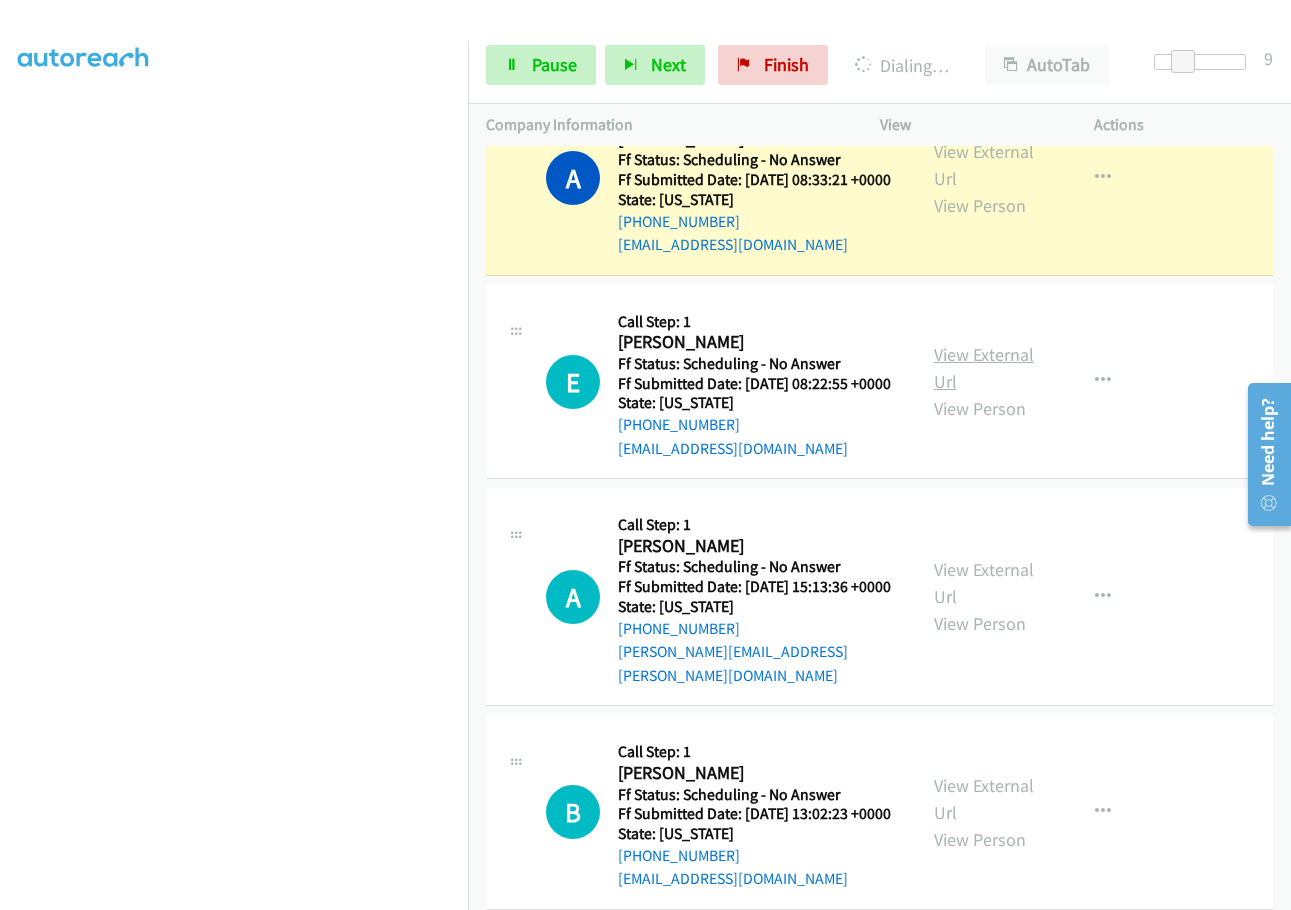 click on "View External Url" at bounding box center [984, 368] 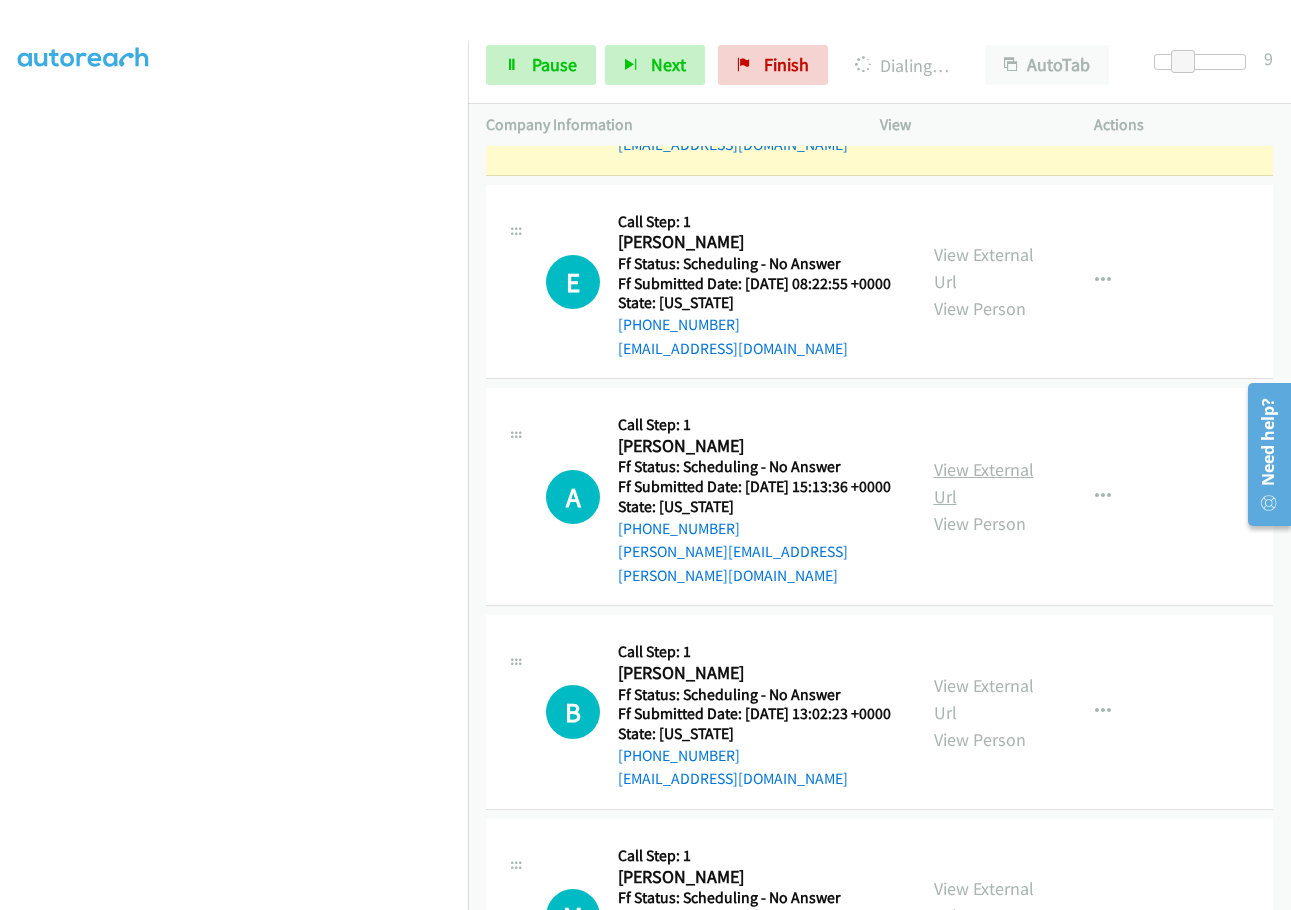 click on "View External Url" at bounding box center [984, 483] 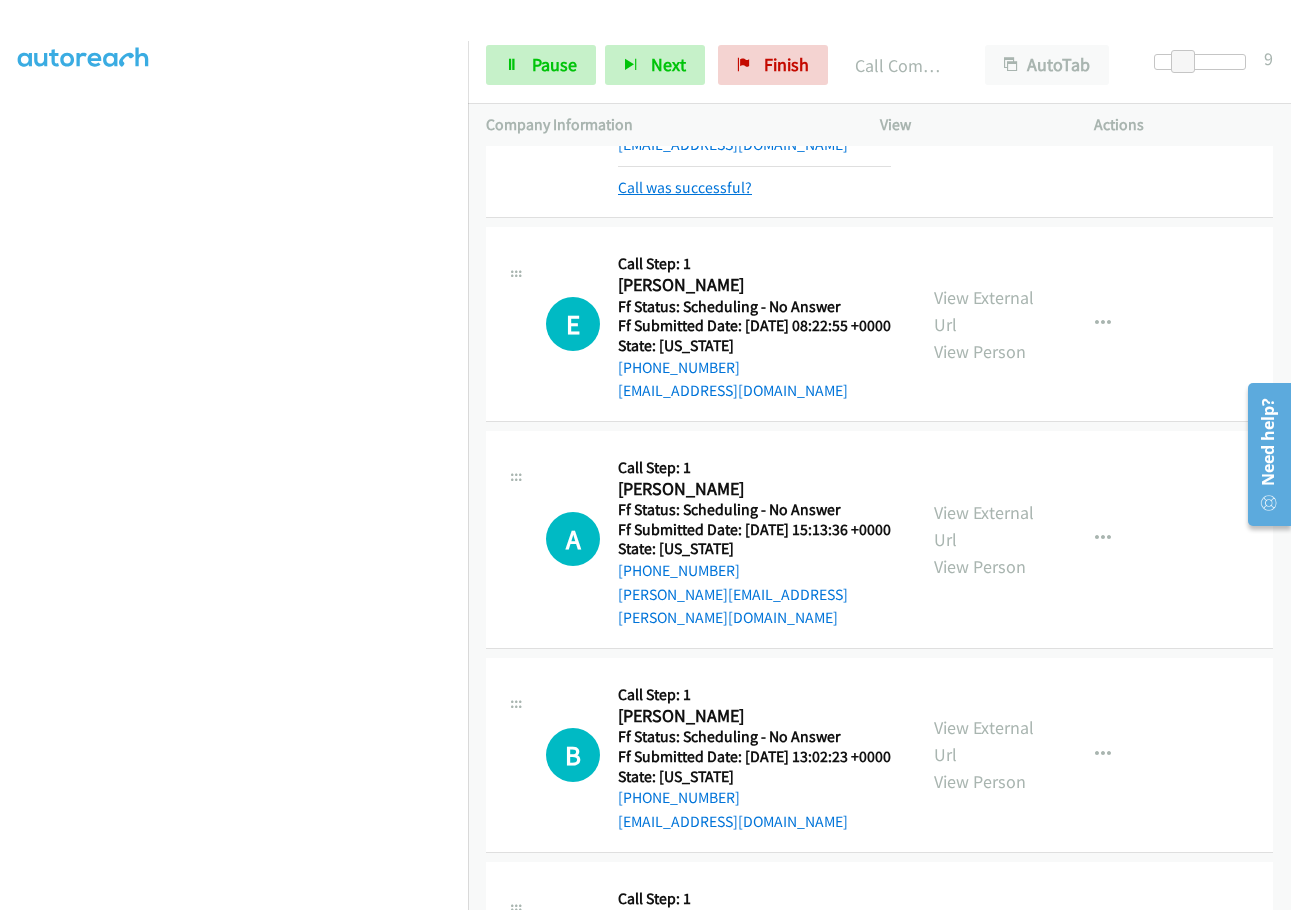 click on "Call was successful?" at bounding box center [685, 187] 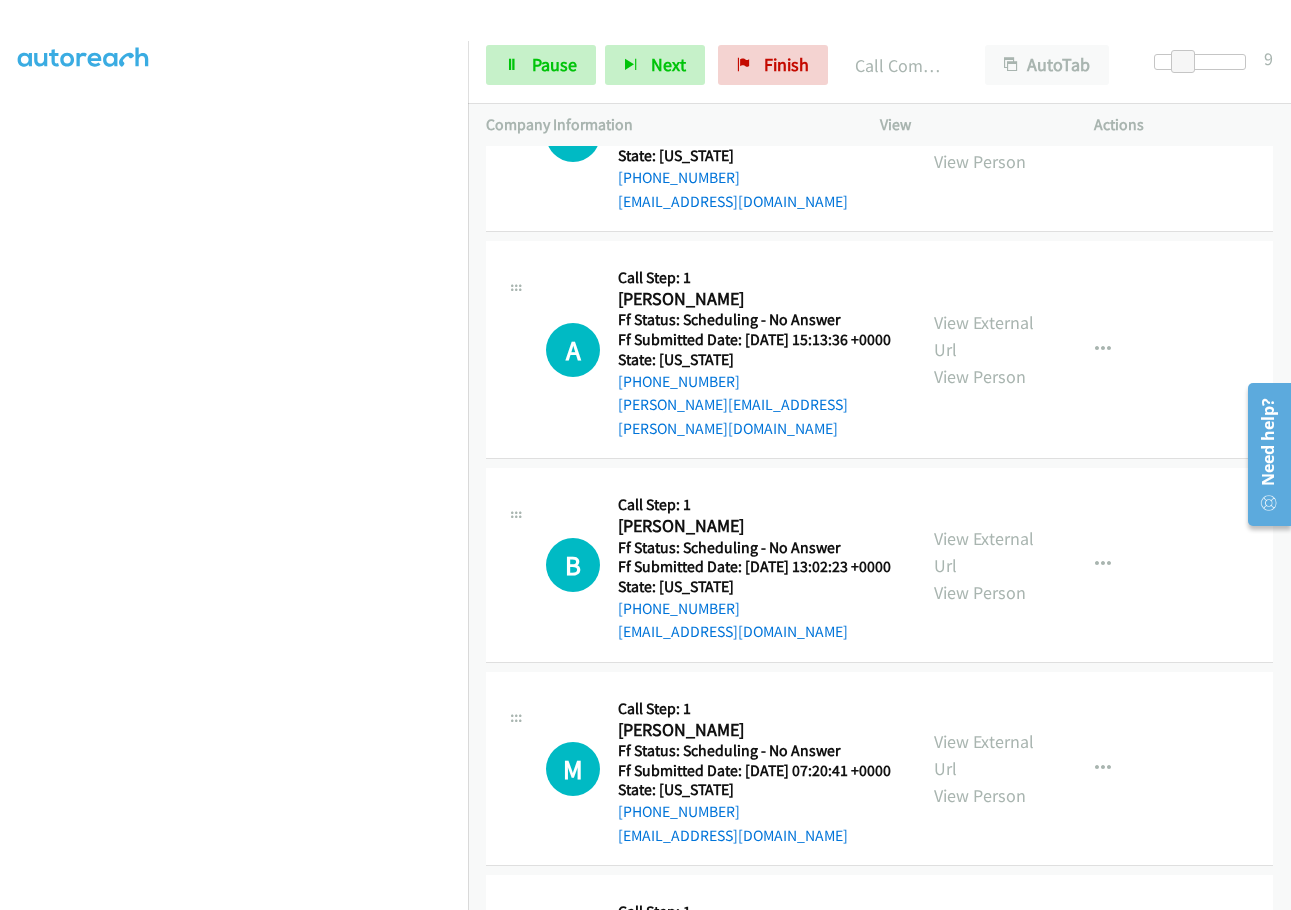 scroll, scrollTop: 3100, scrollLeft: 0, axis: vertical 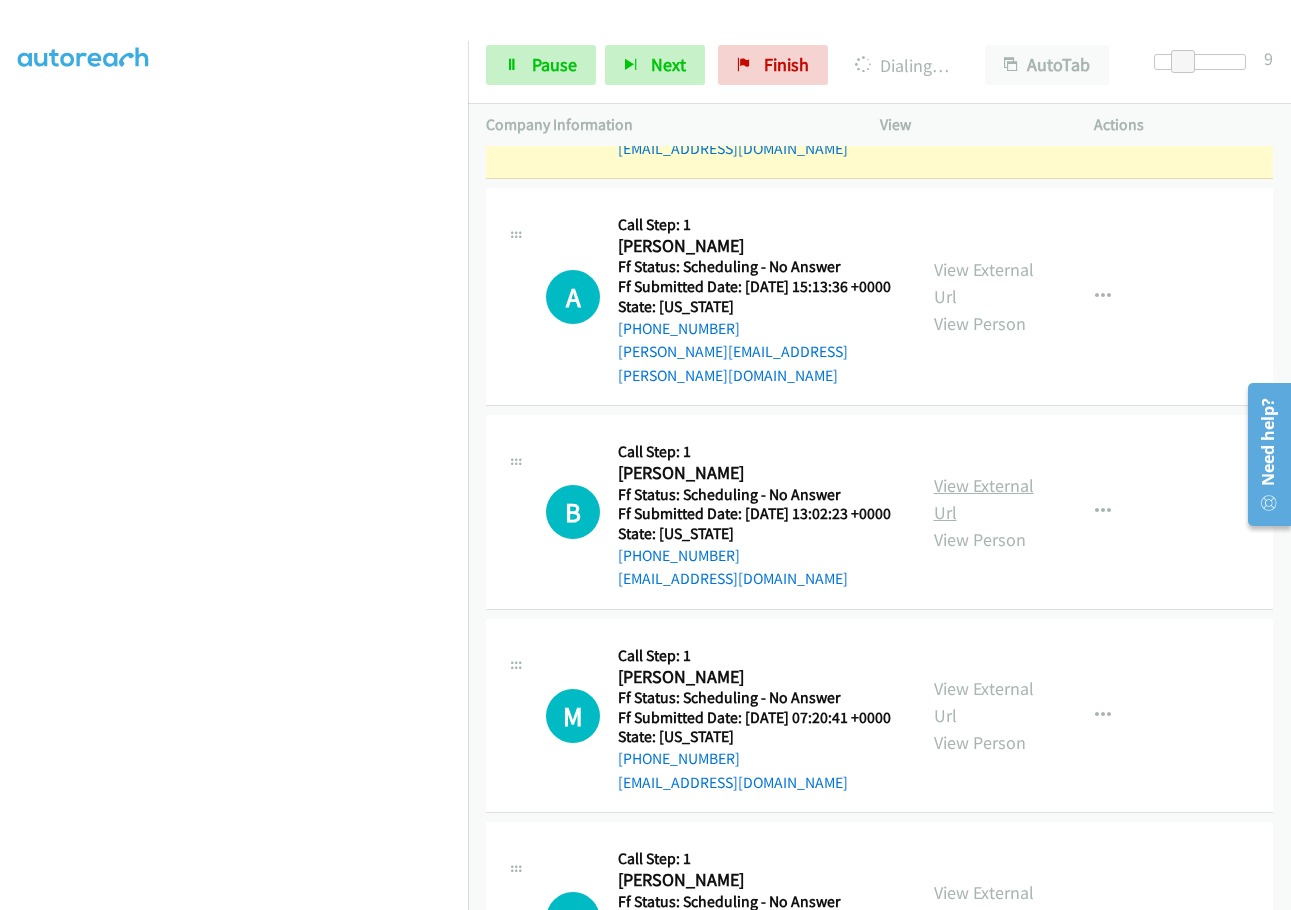 click on "View External Url" at bounding box center [984, 499] 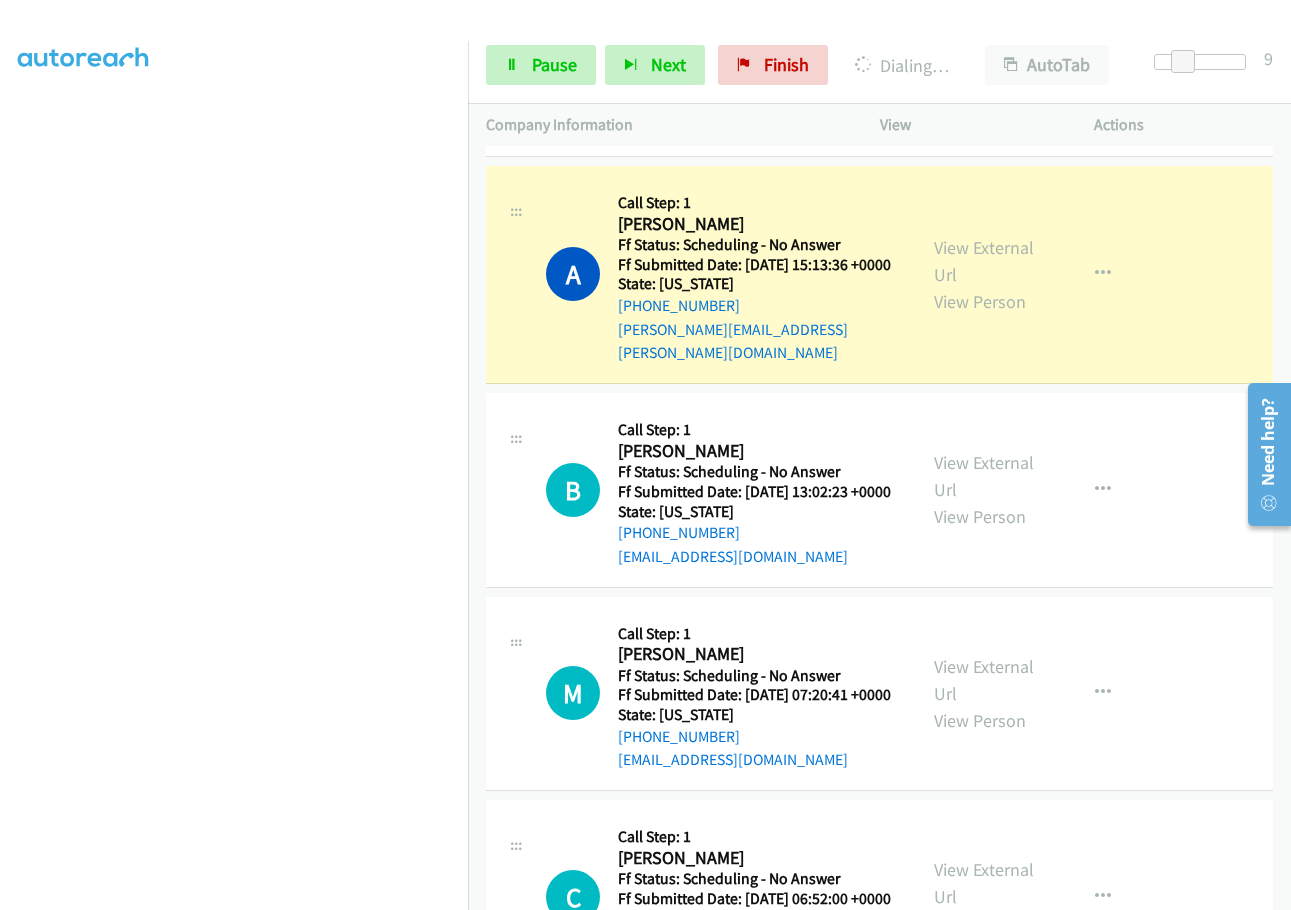 scroll, scrollTop: 3200, scrollLeft: 0, axis: vertical 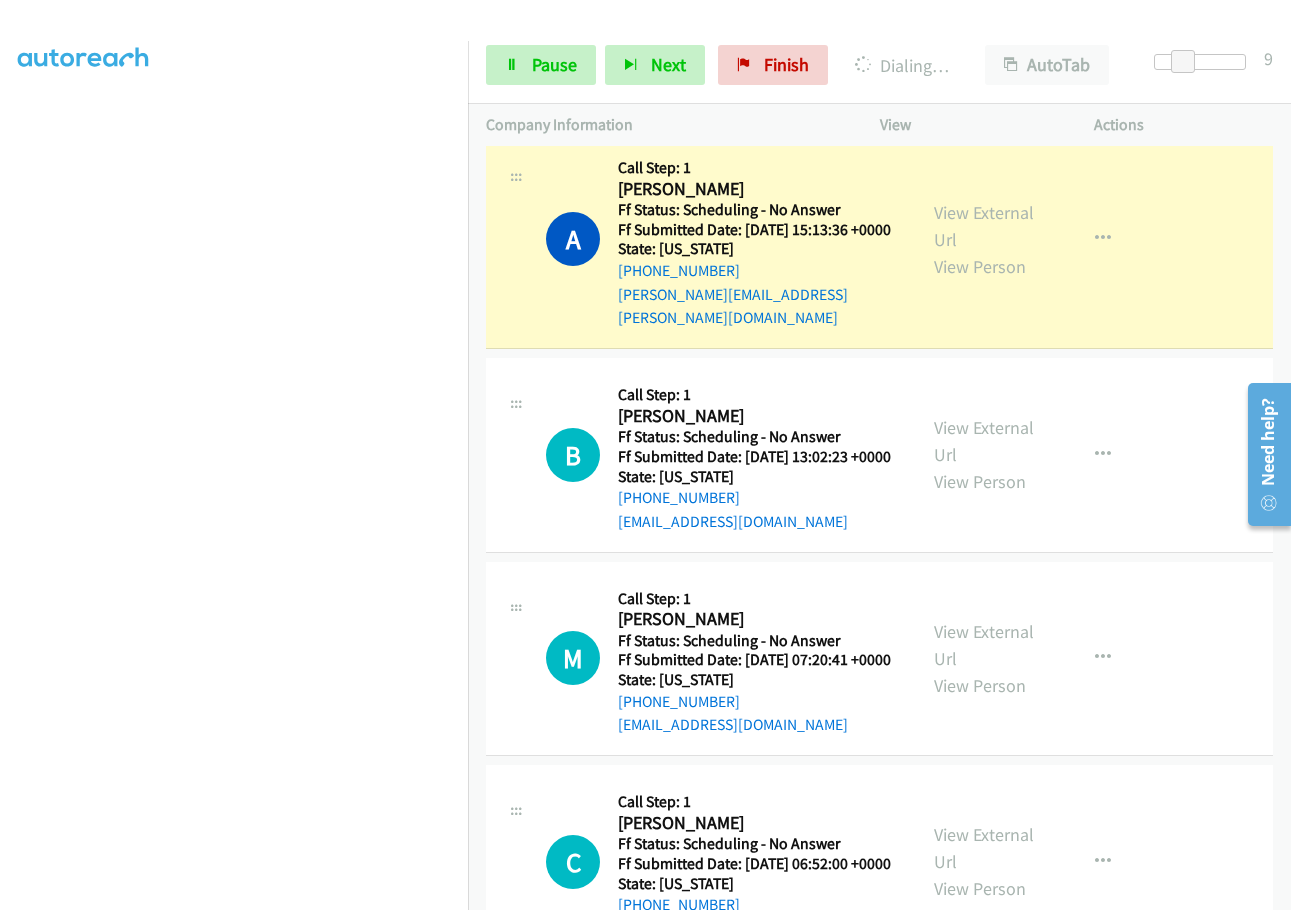 click on "Call was successful?" at bounding box center [685, 90] 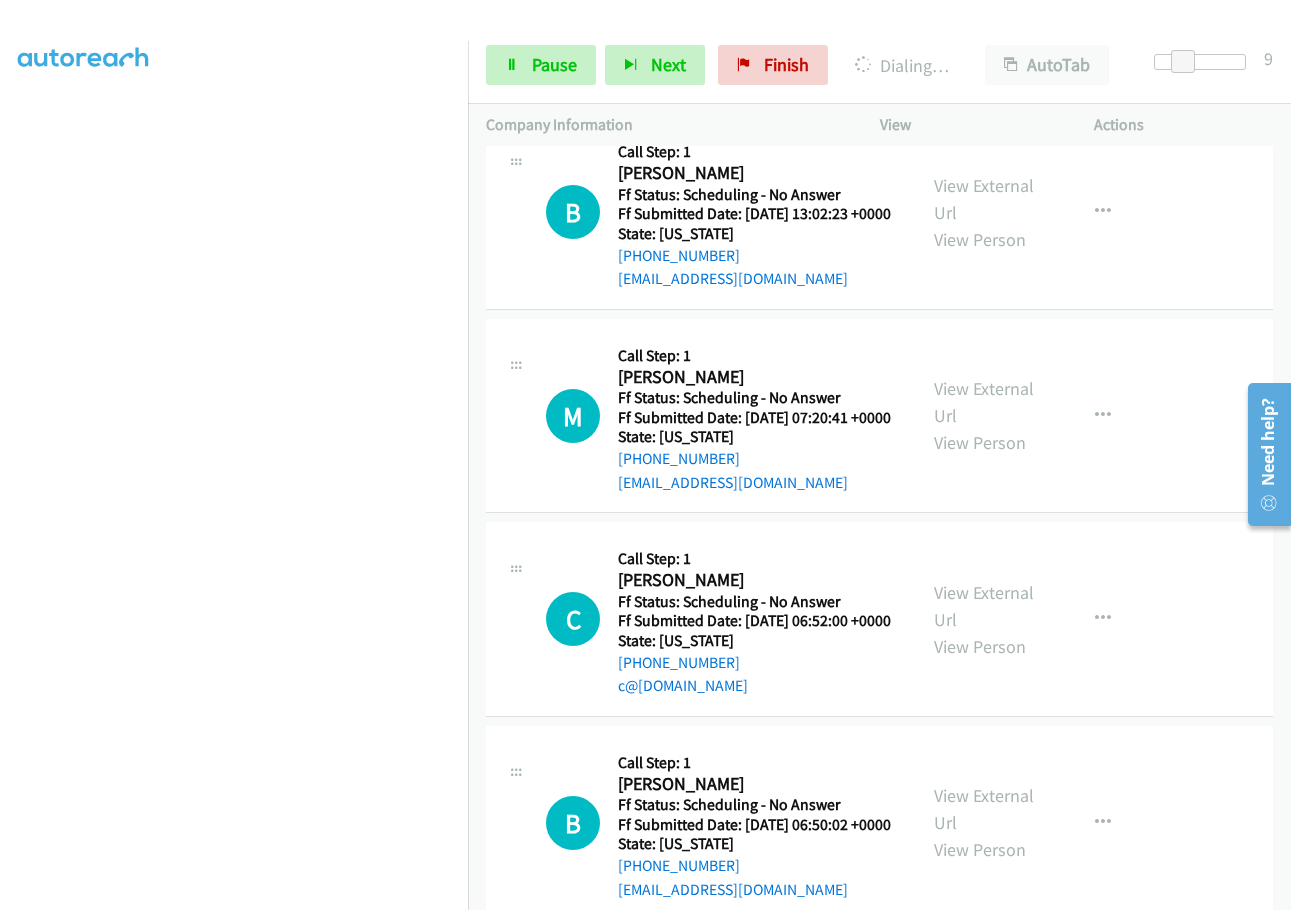 scroll, scrollTop: 3500, scrollLeft: 0, axis: vertical 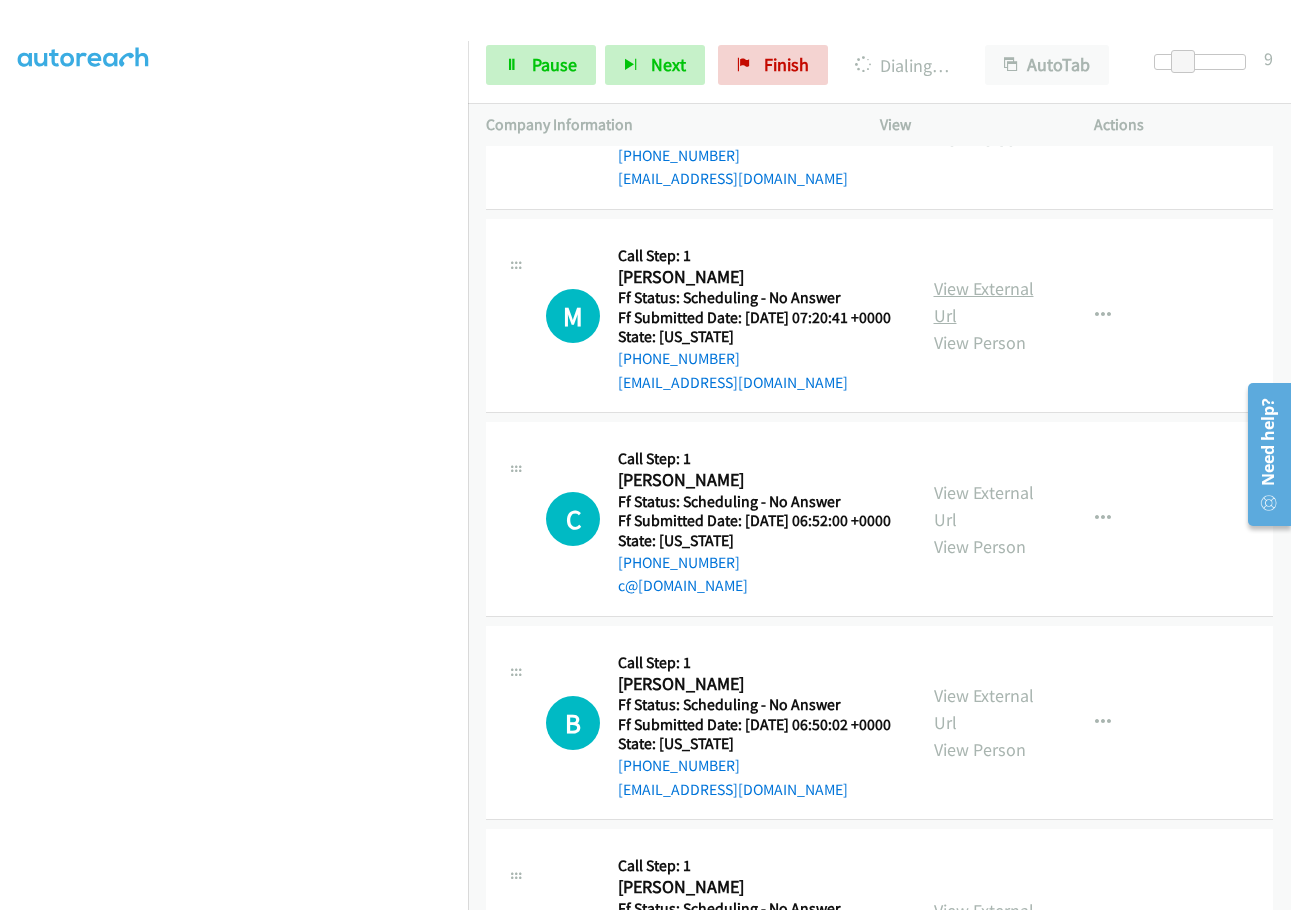 click on "View External Url" at bounding box center [984, 302] 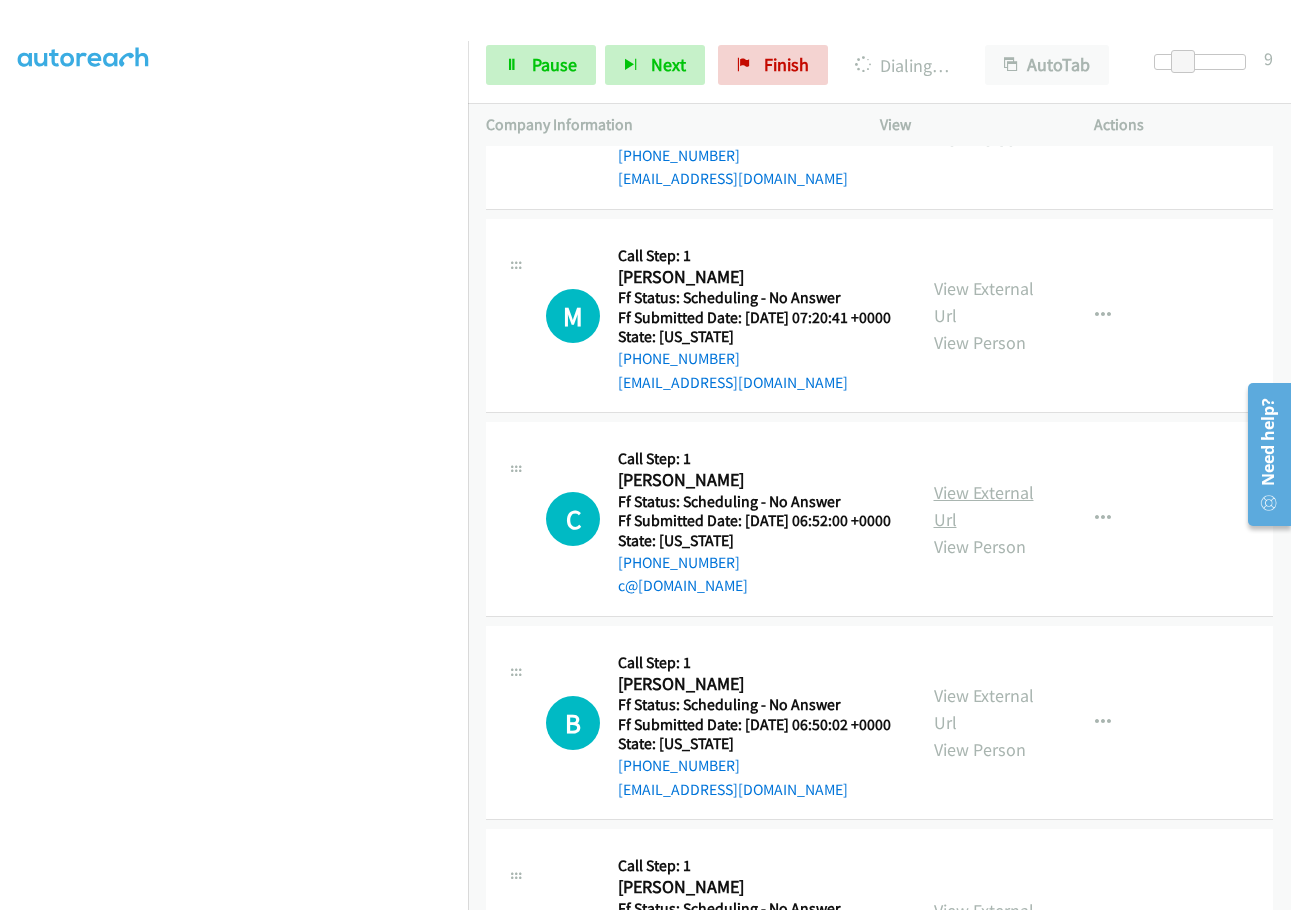 click on "View External Url" at bounding box center [984, 506] 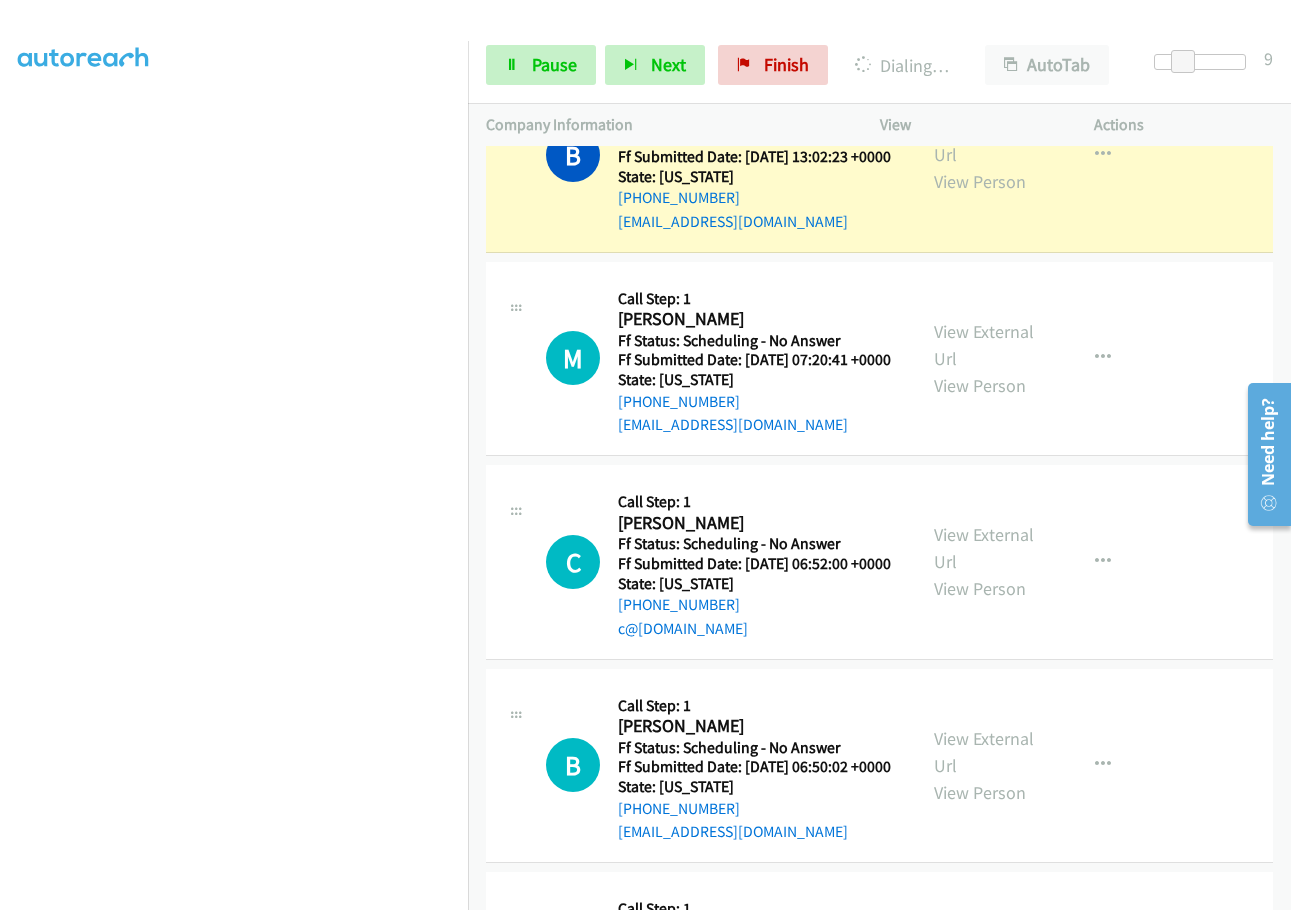 click on "Call was successful?" at bounding box center [685, 17] 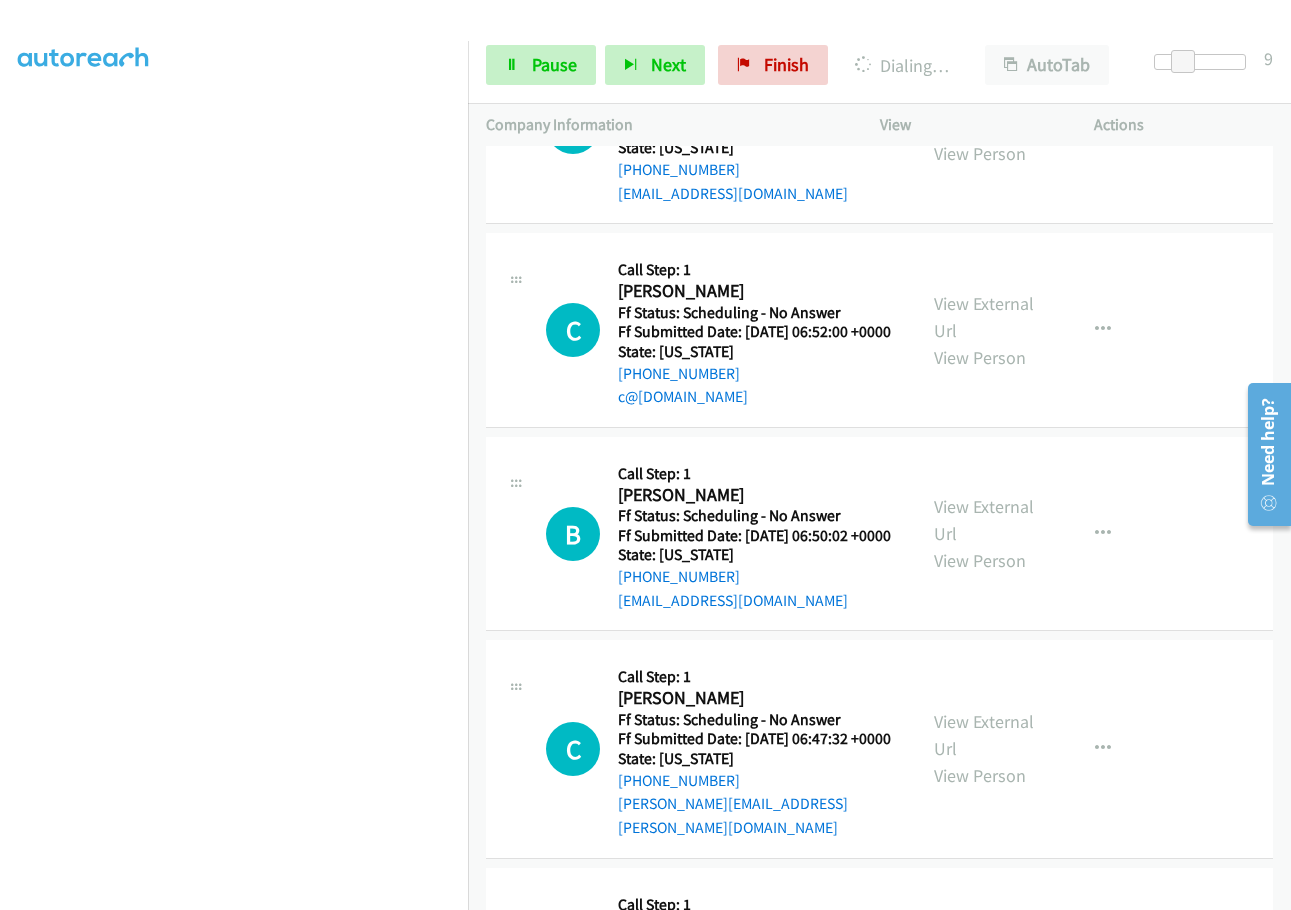 scroll, scrollTop: 3700, scrollLeft: 0, axis: vertical 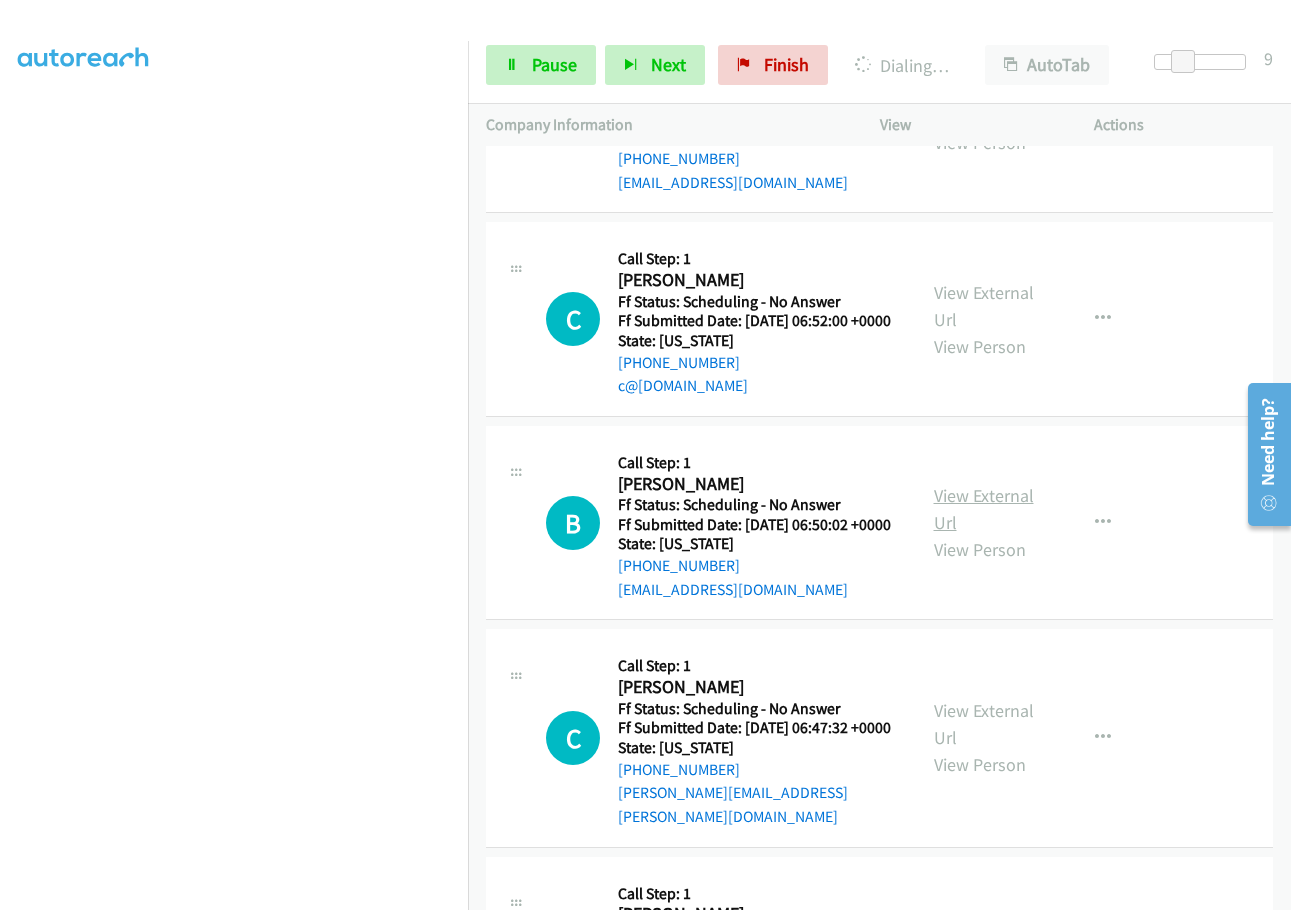 click on "View External Url" at bounding box center [984, 509] 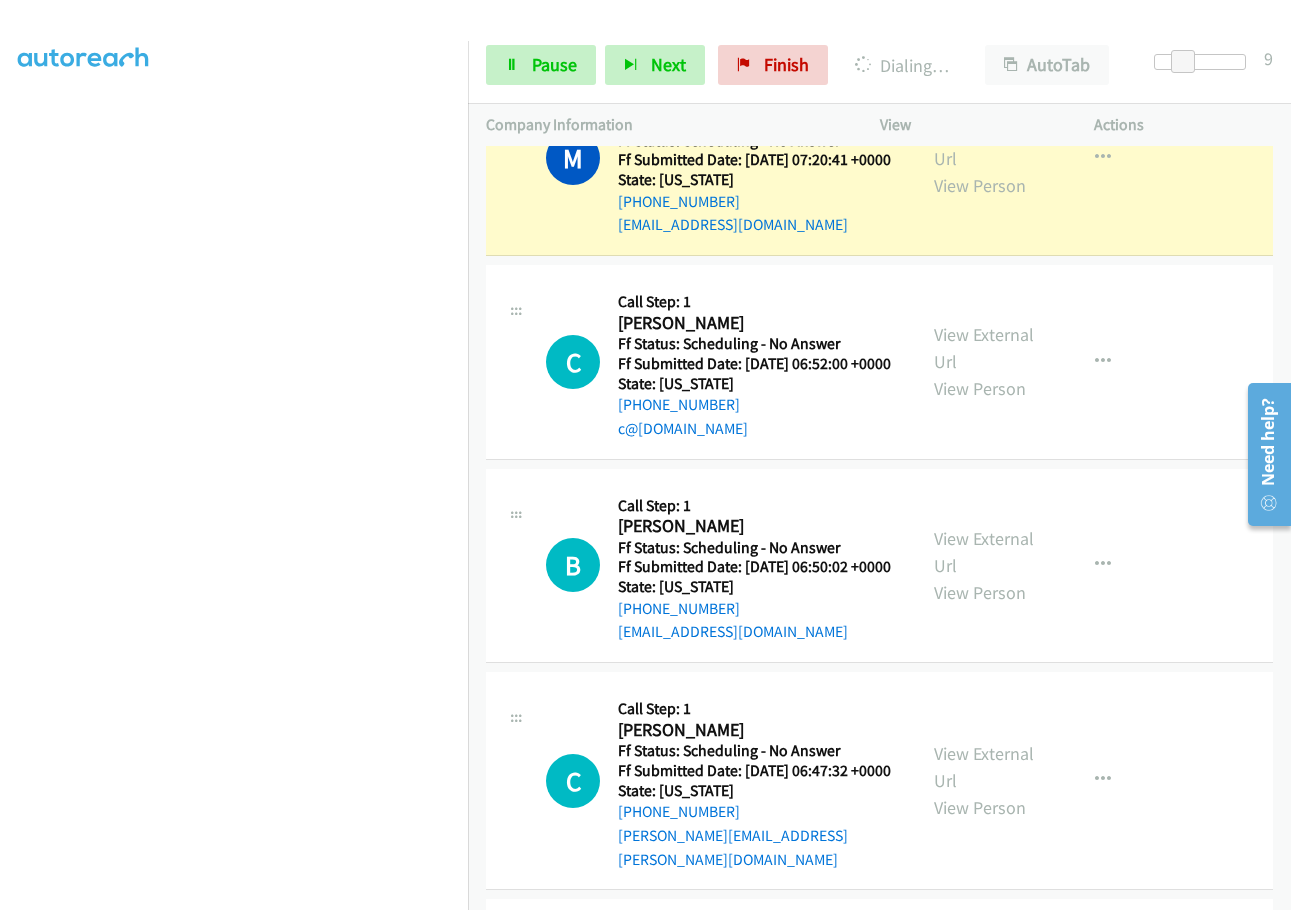 click on "Call was successful?" at bounding box center [685, 21] 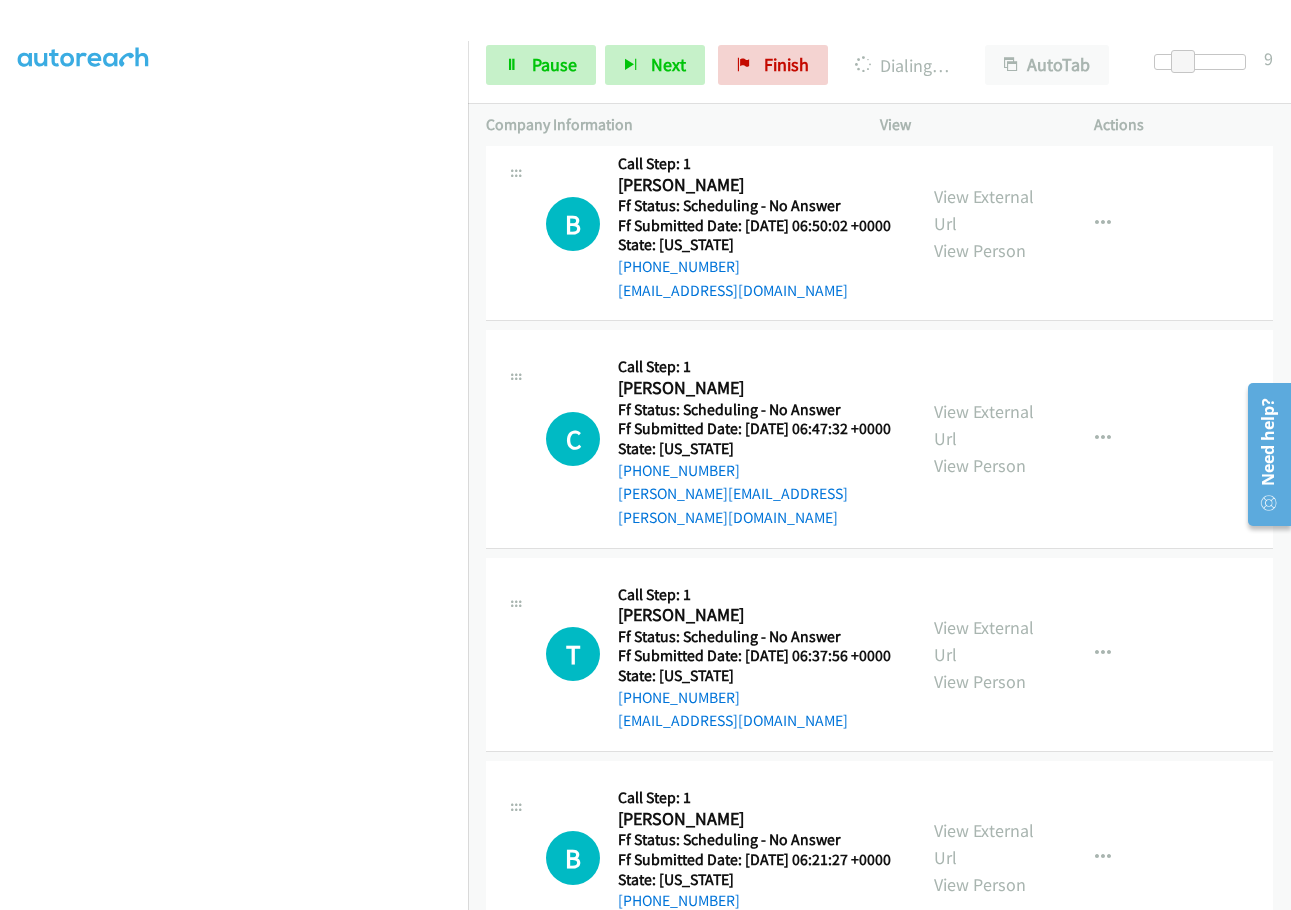scroll, scrollTop: 4000, scrollLeft: 0, axis: vertical 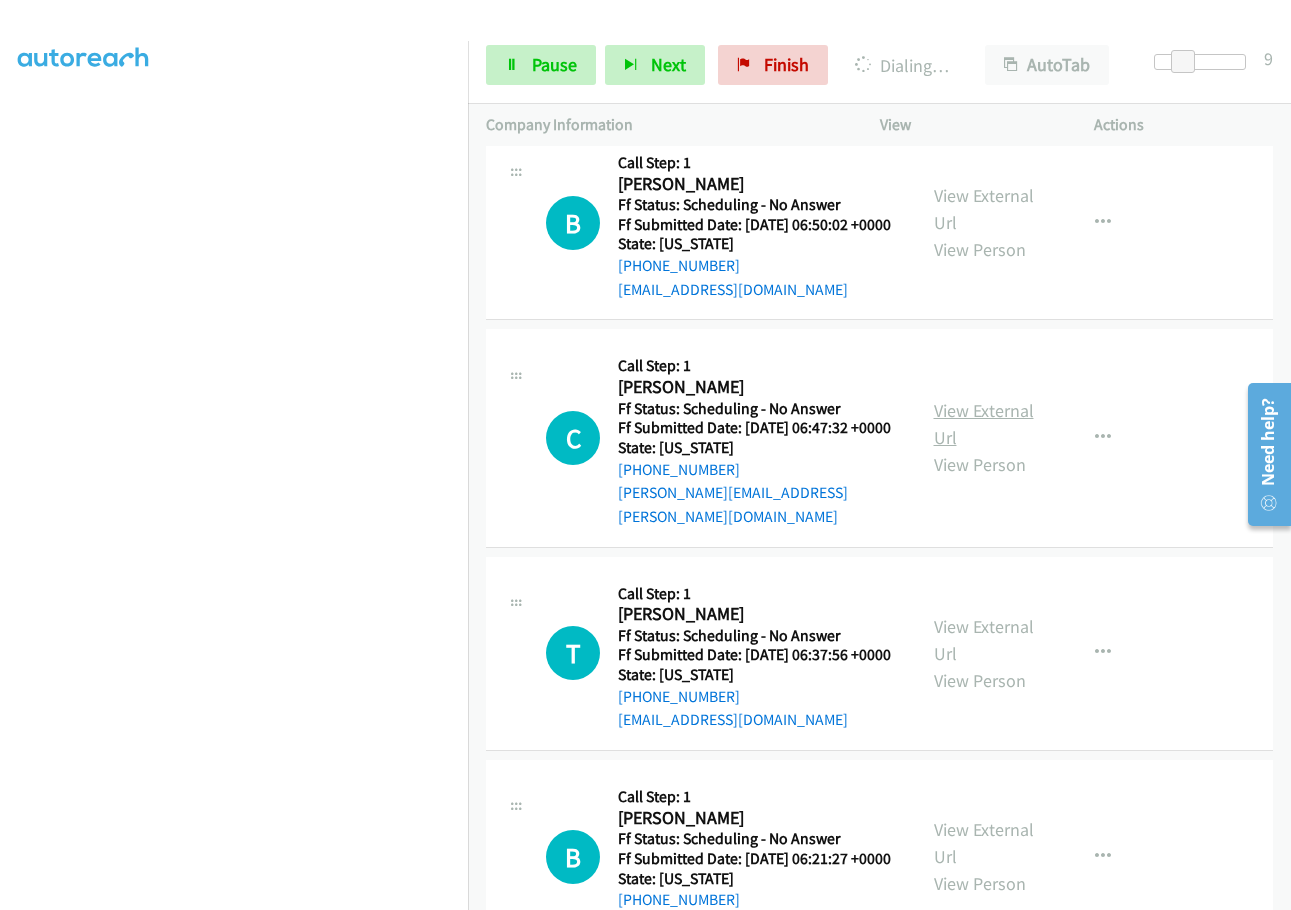 click on "View External Url" at bounding box center [984, 424] 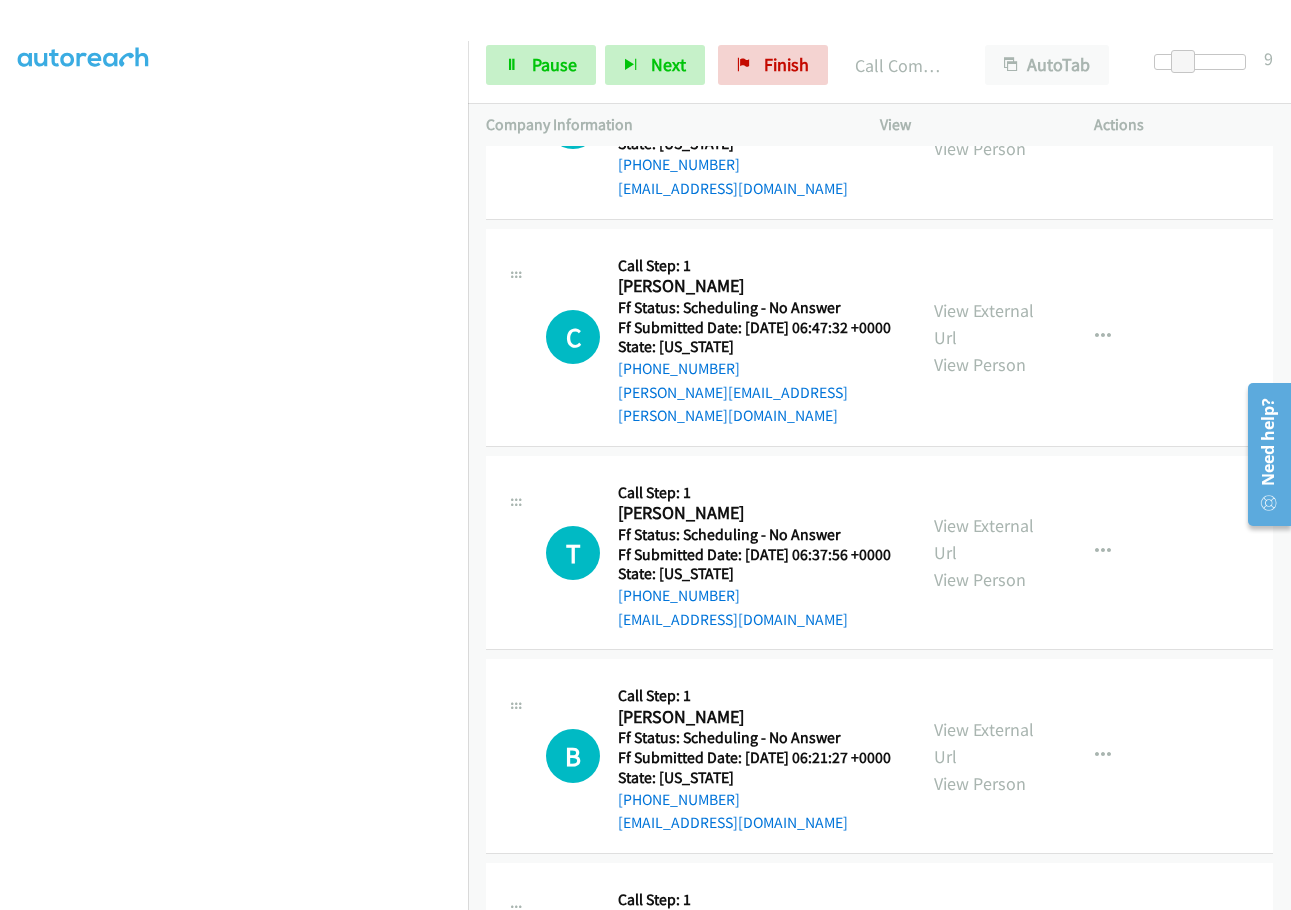 scroll, scrollTop: 4221, scrollLeft: 0, axis: vertical 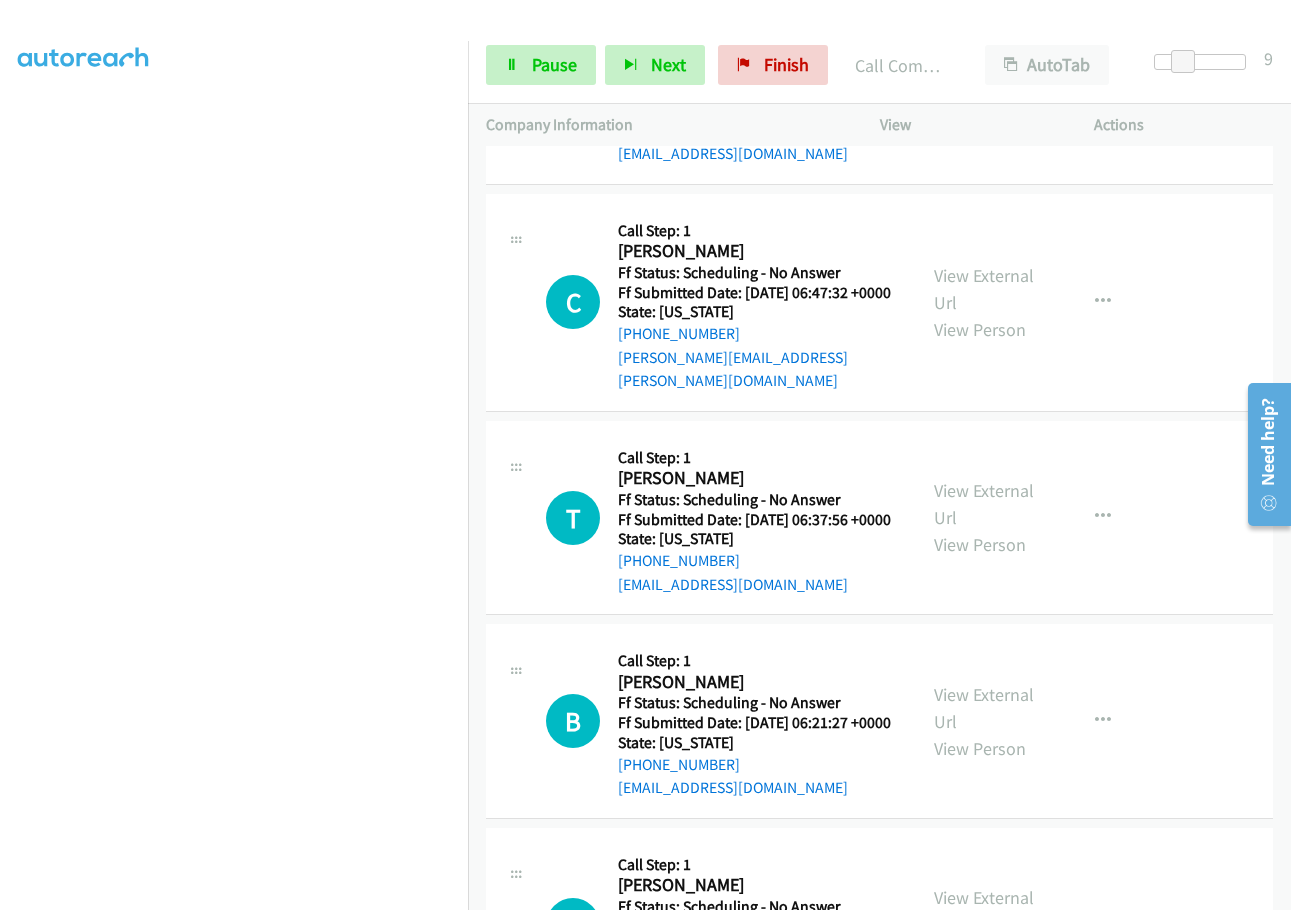 click on "Call was successful?" at bounding box center [685, -50] 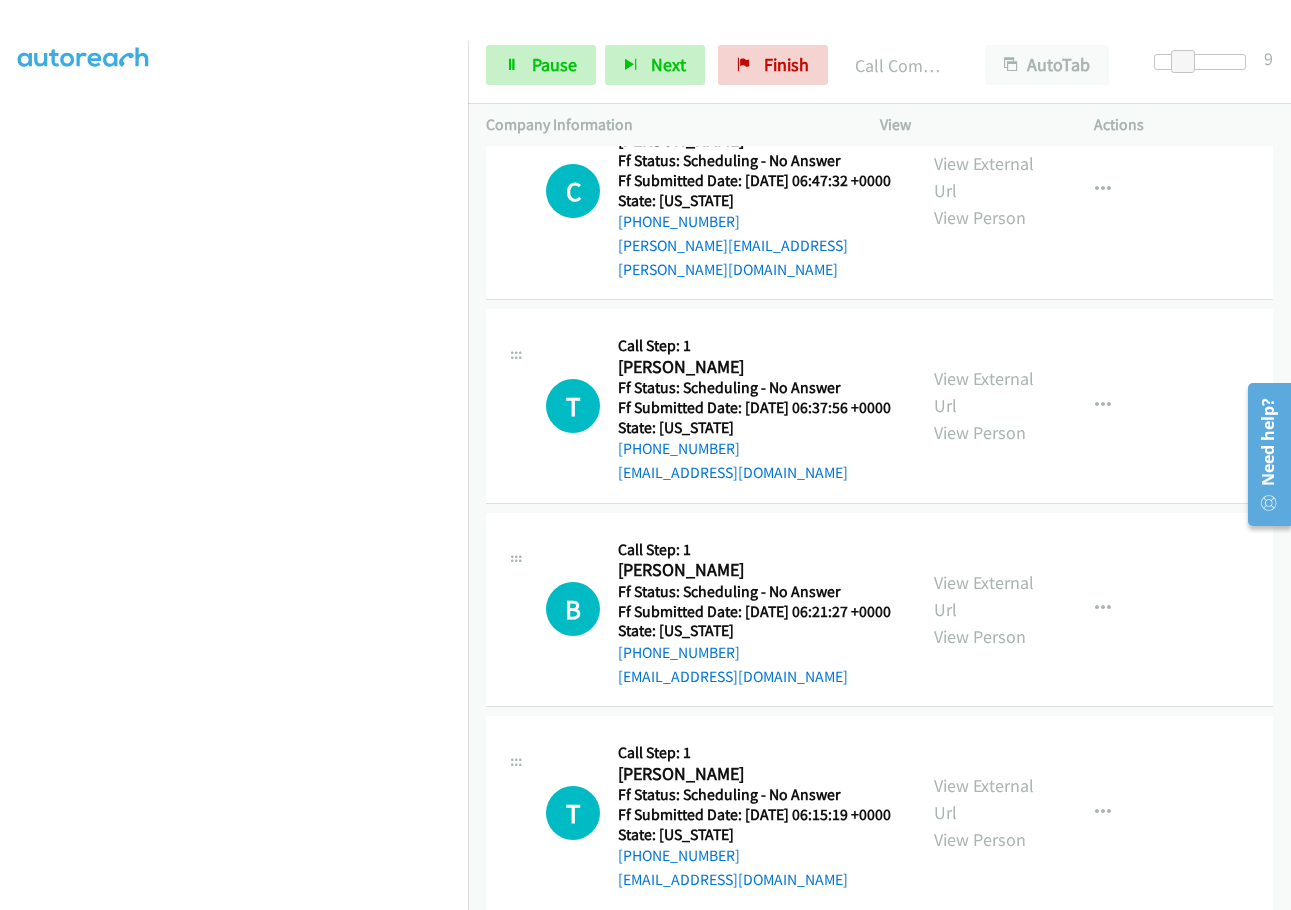 scroll, scrollTop: 4321, scrollLeft: 0, axis: vertical 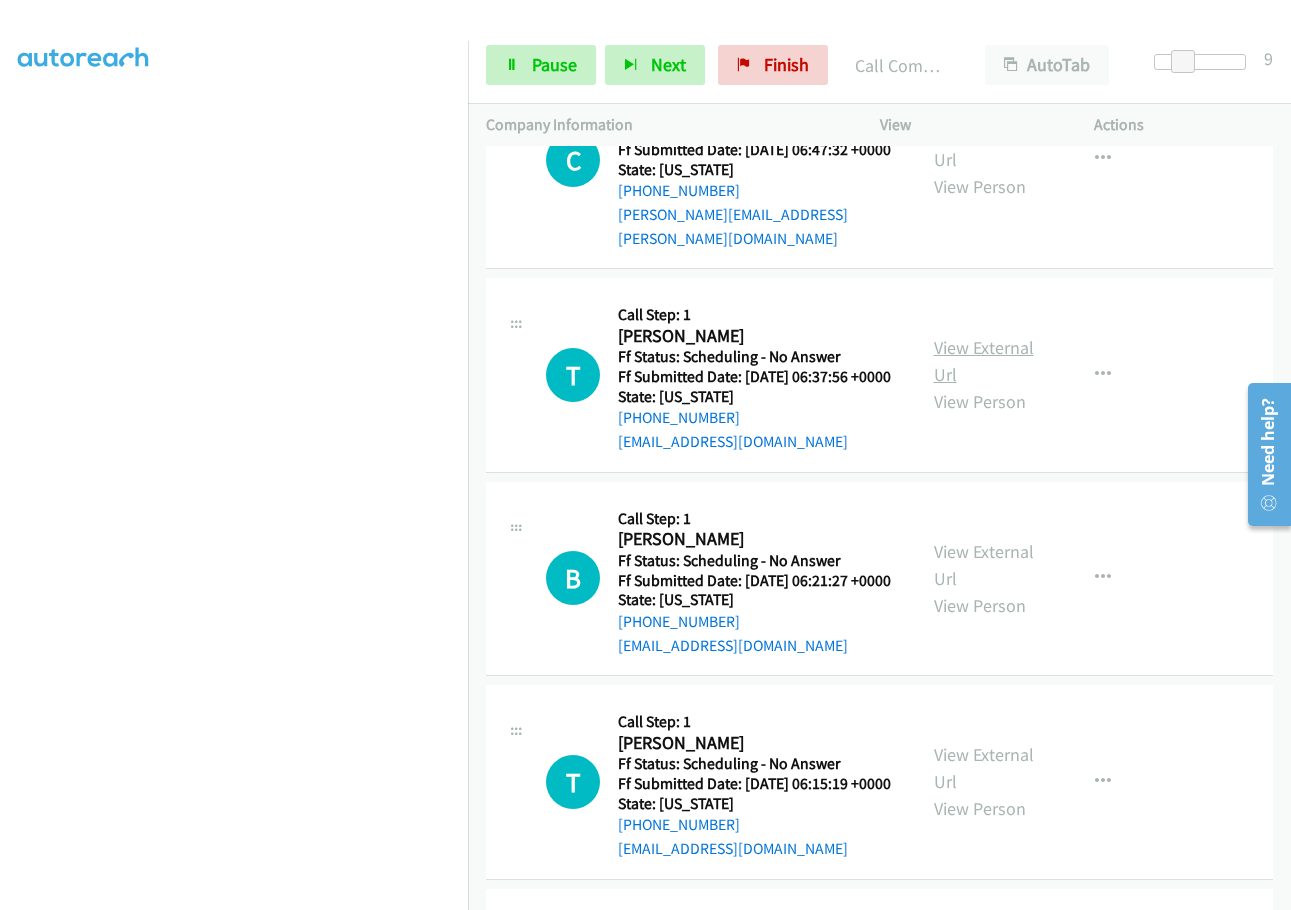 click on "View External Url" at bounding box center (984, 361) 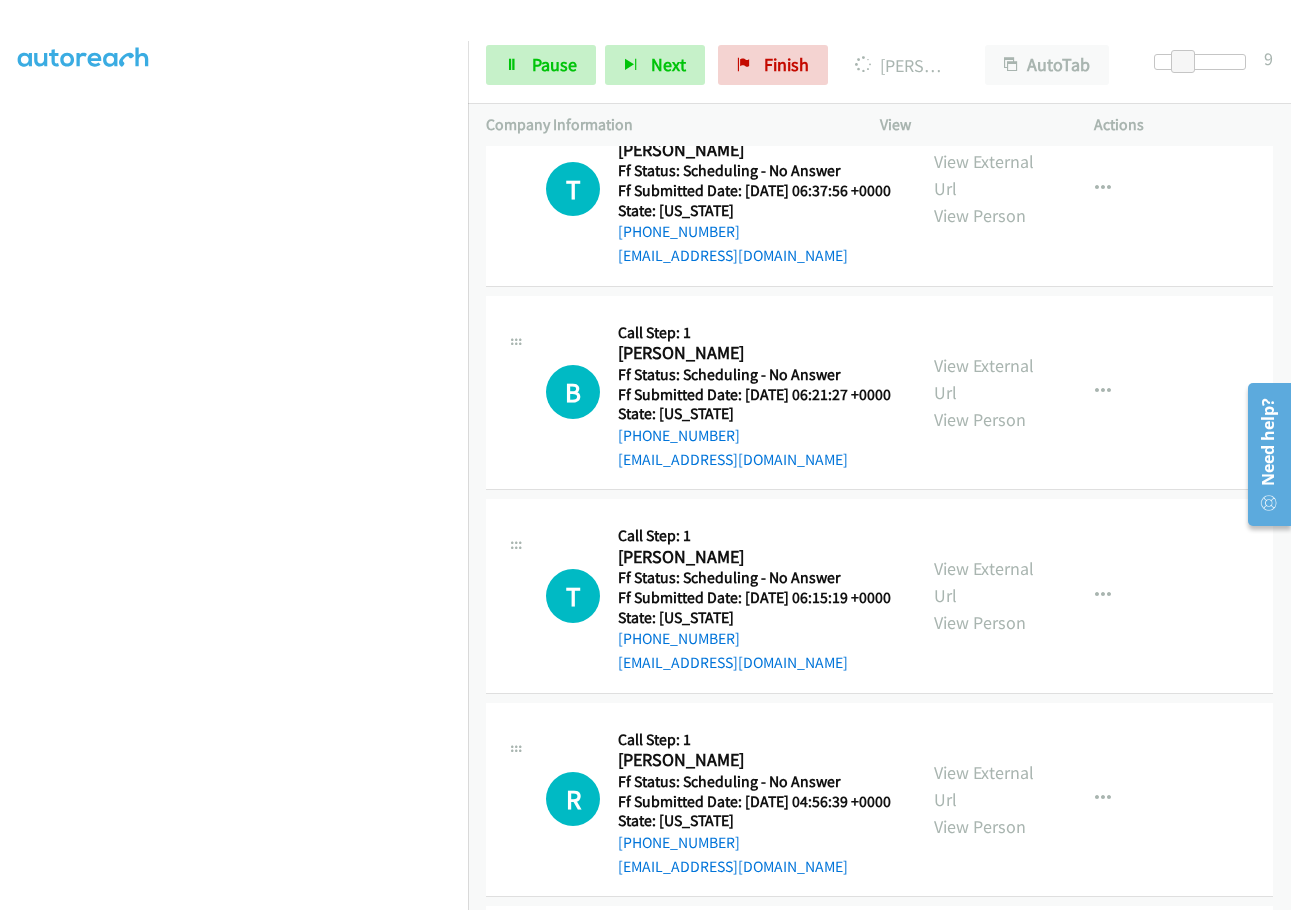 scroll, scrollTop: 4521, scrollLeft: 0, axis: vertical 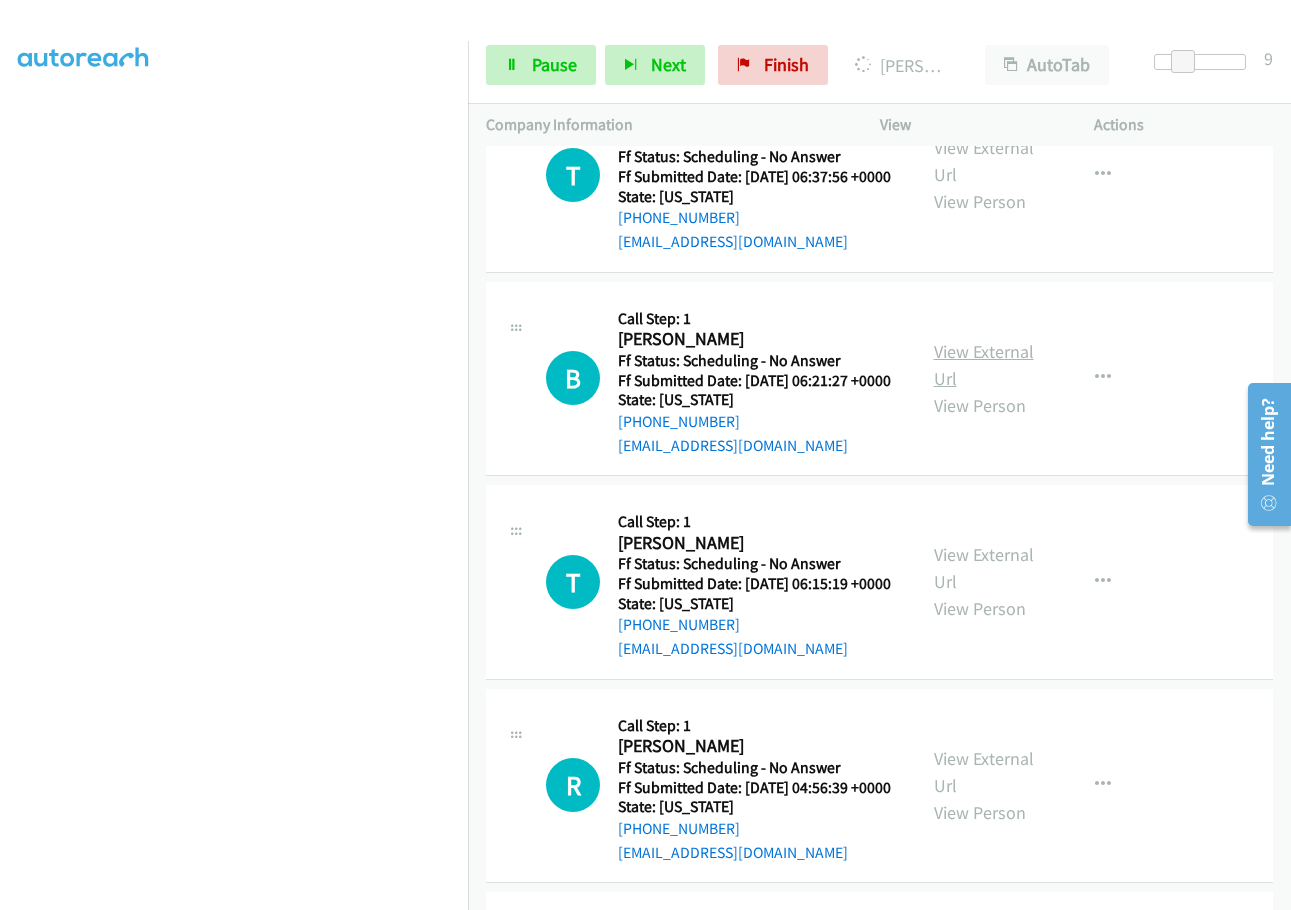 click on "View External Url" at bounding box center [984, 365] 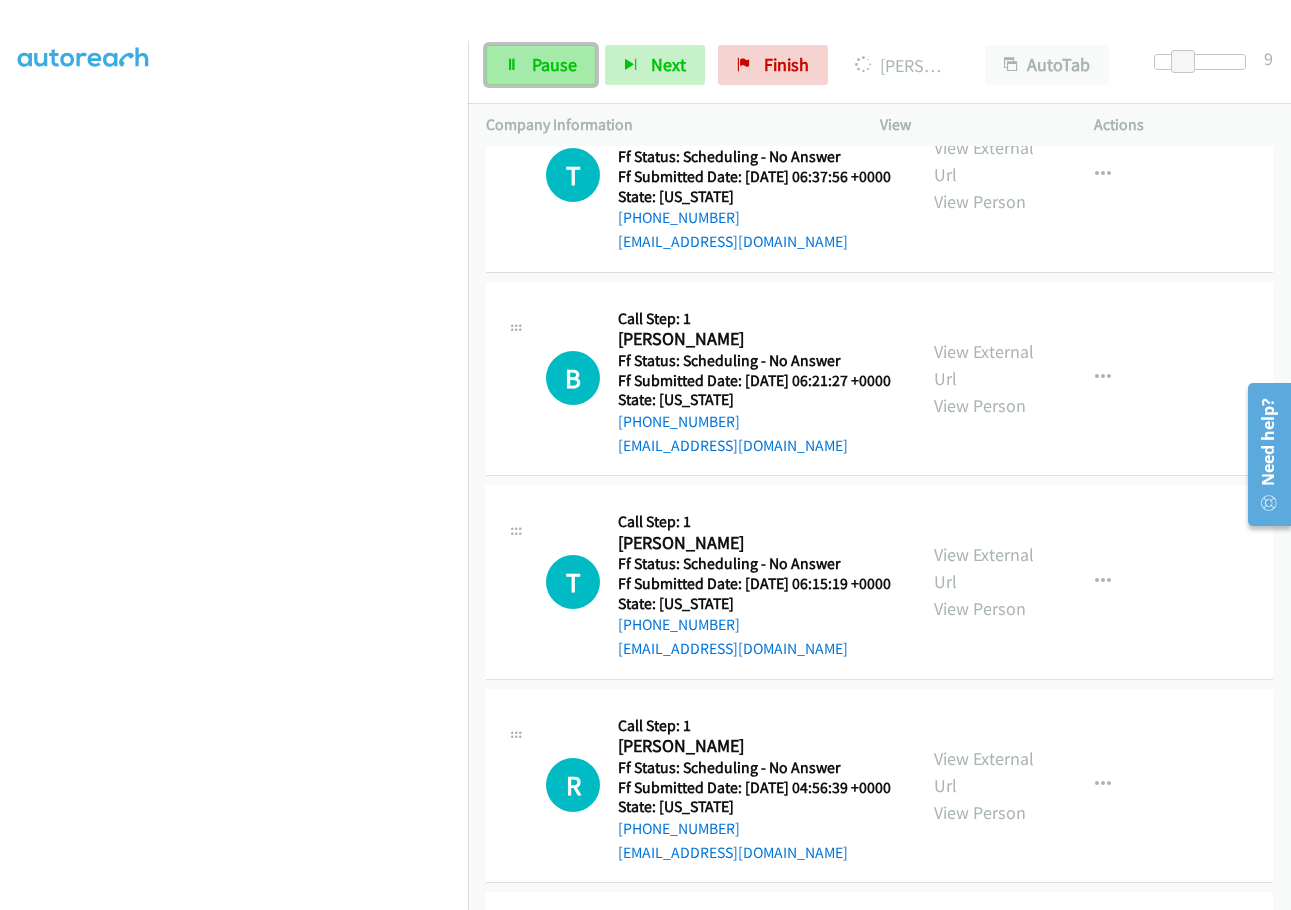 click on "Pause" at bounding box center [554, 64] 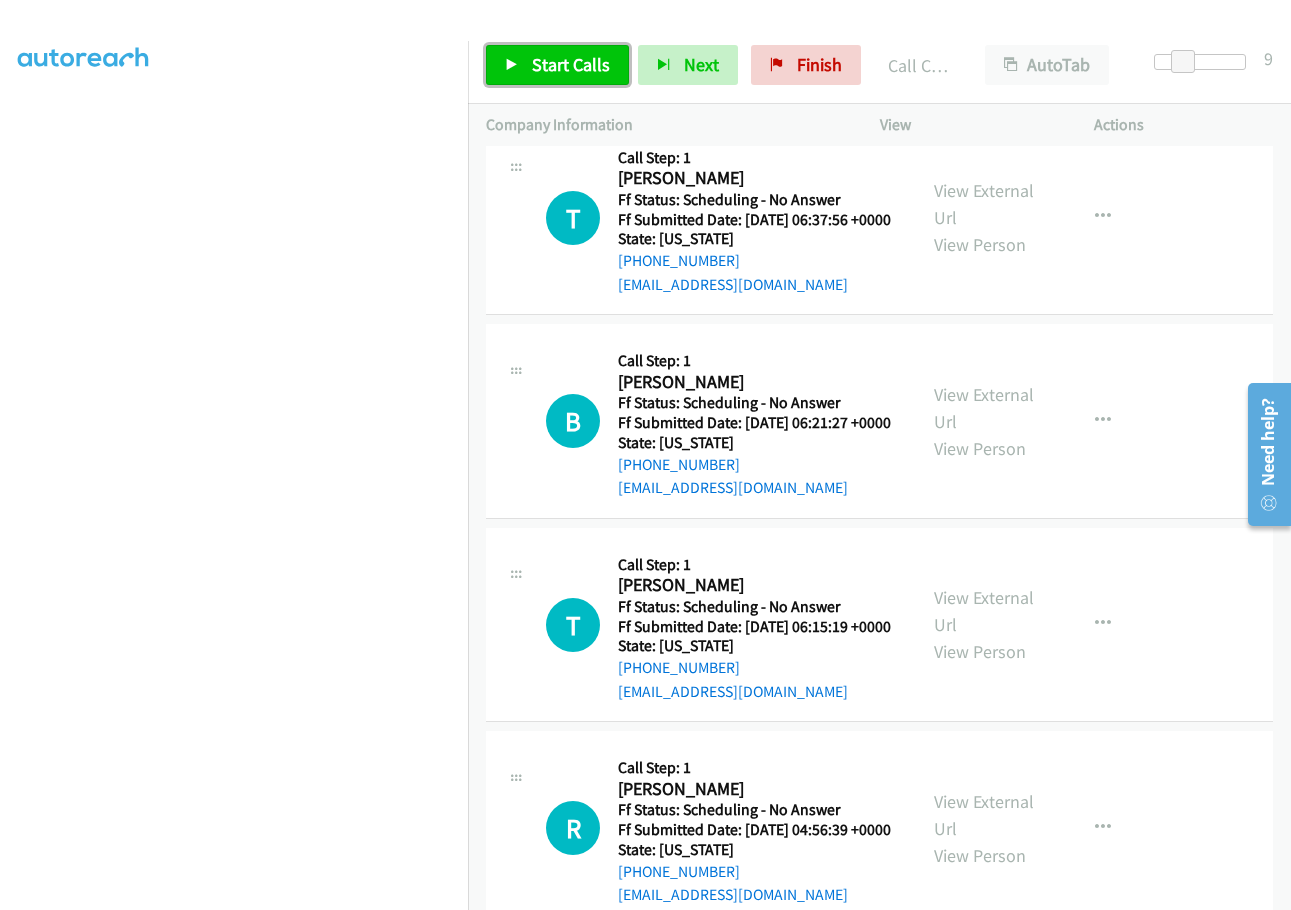 click on "Start Calls" at bounding box center [571, 64] 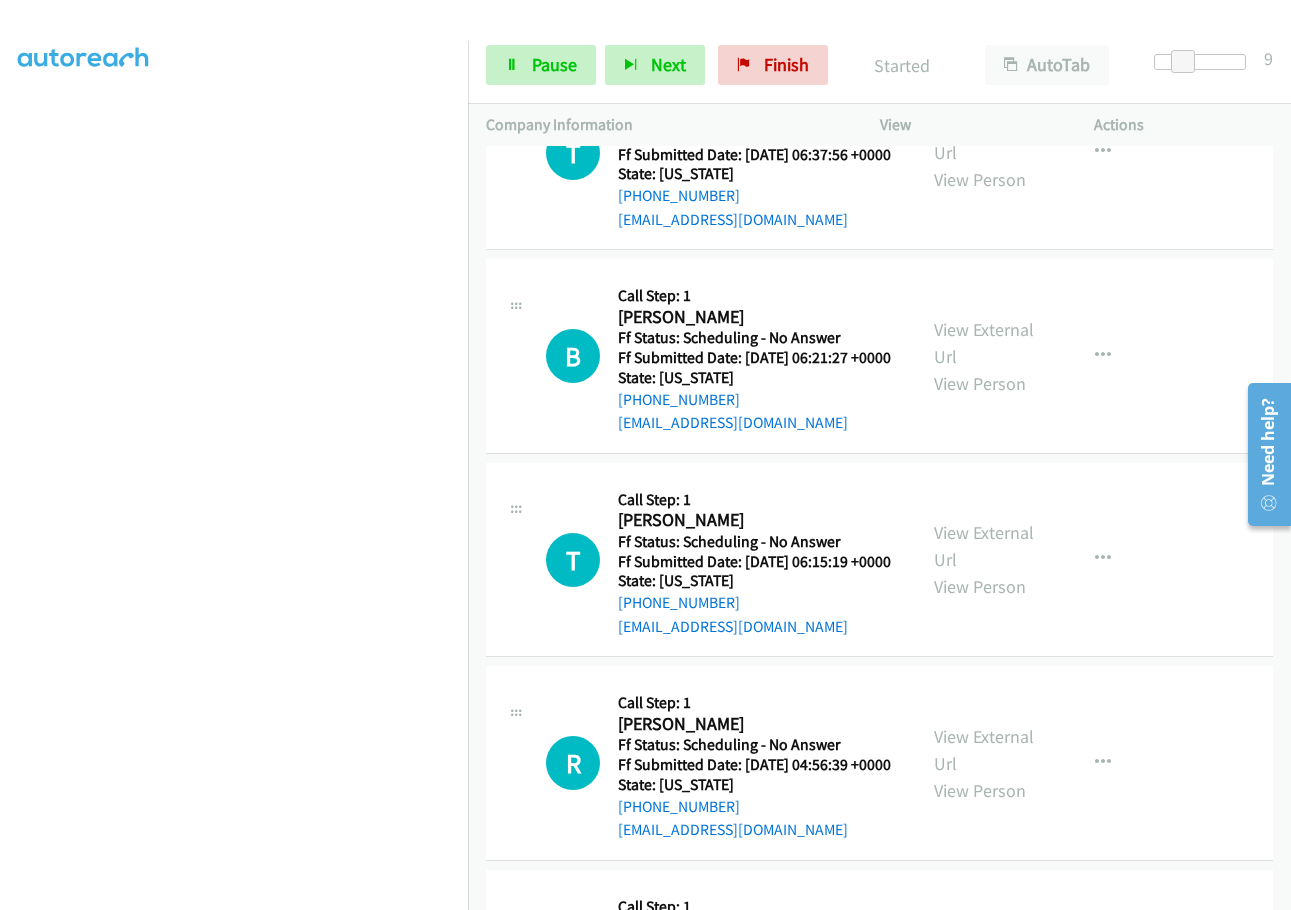 scroll, scrollTop: 4621, scrollLeft: 0, axis: vertical 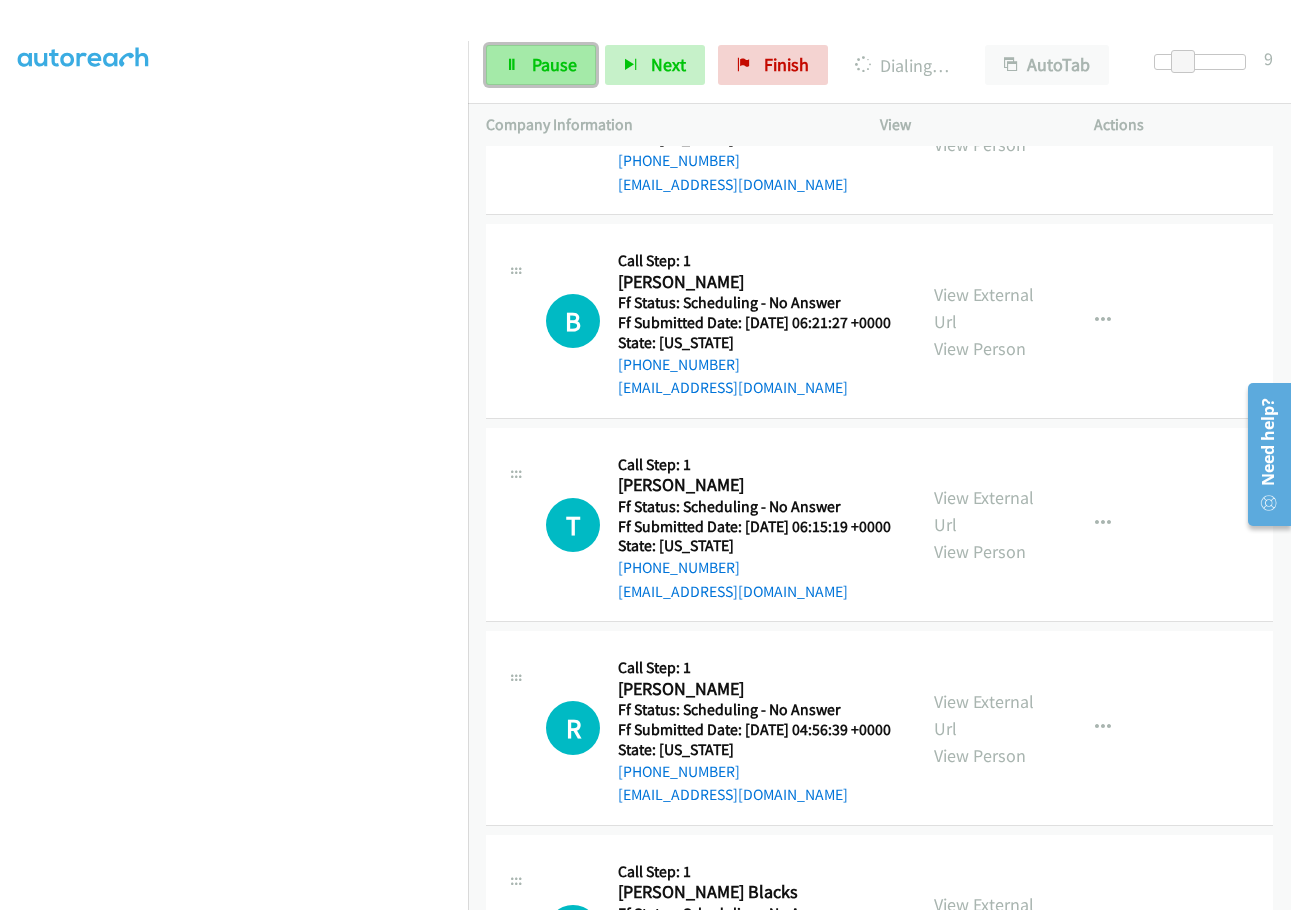 click on "Pause" at bounding box center [554, 64] 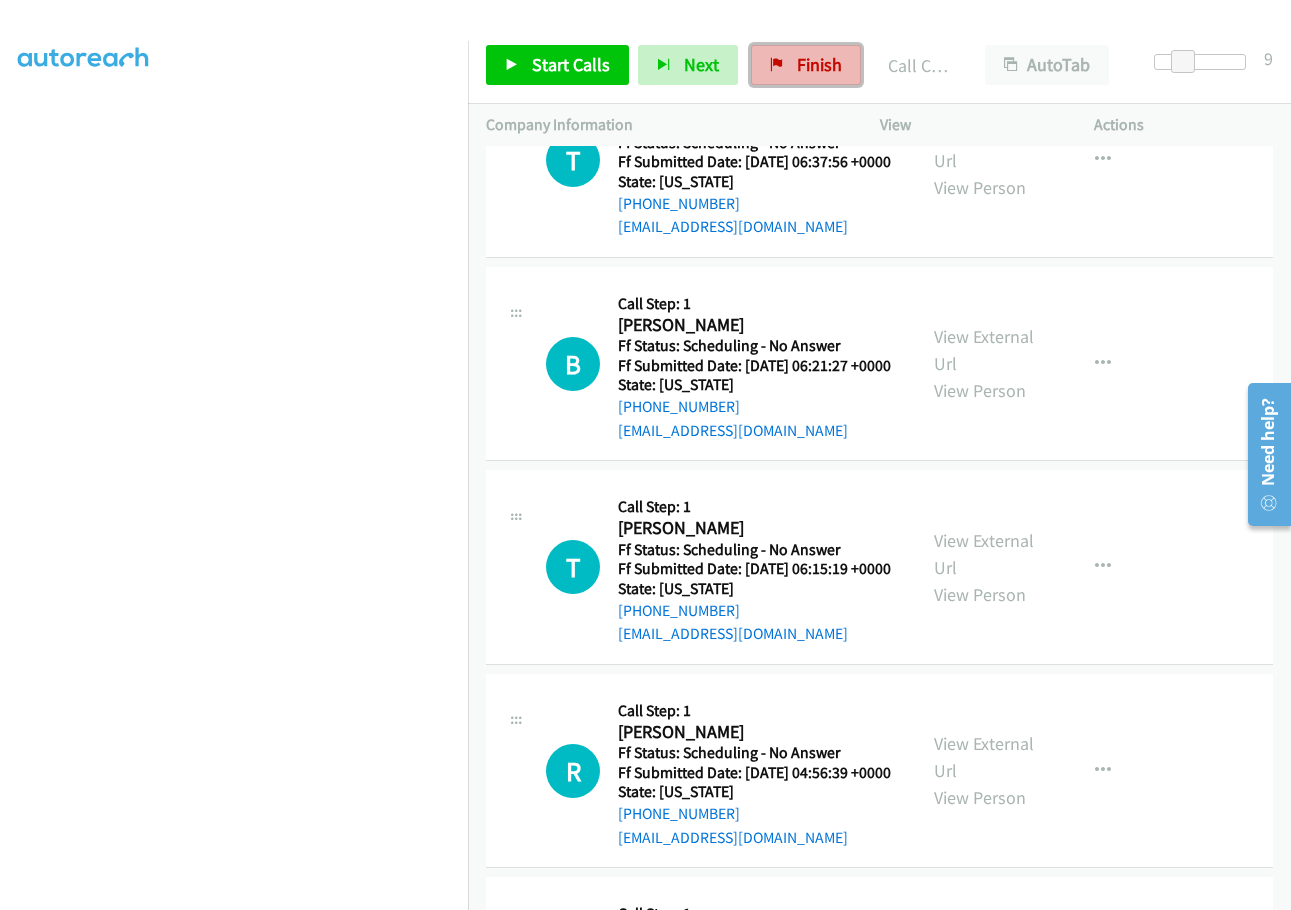 click on "Finish" at bounding box center [819, 64] 